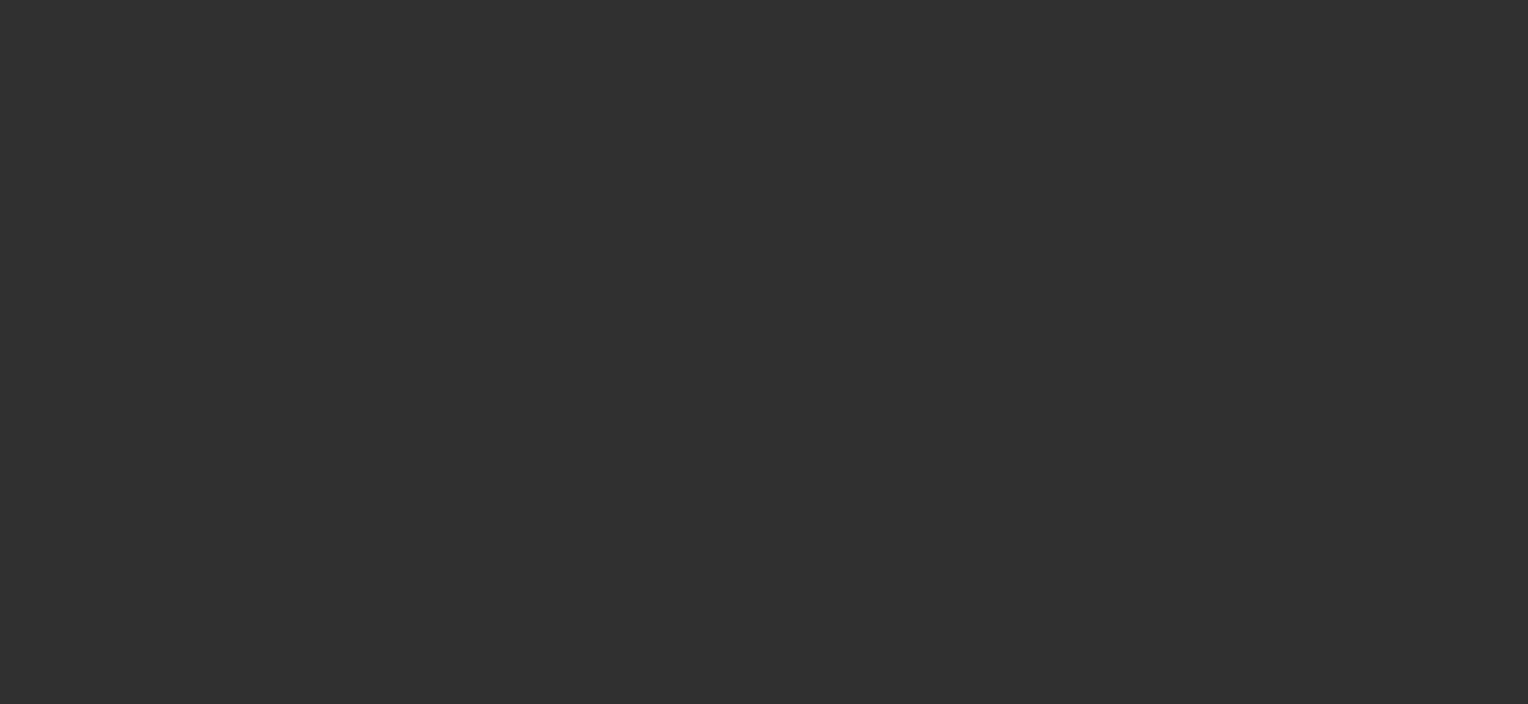 scroll, scrollTop: 0, scrollLeft: 0, axis: both 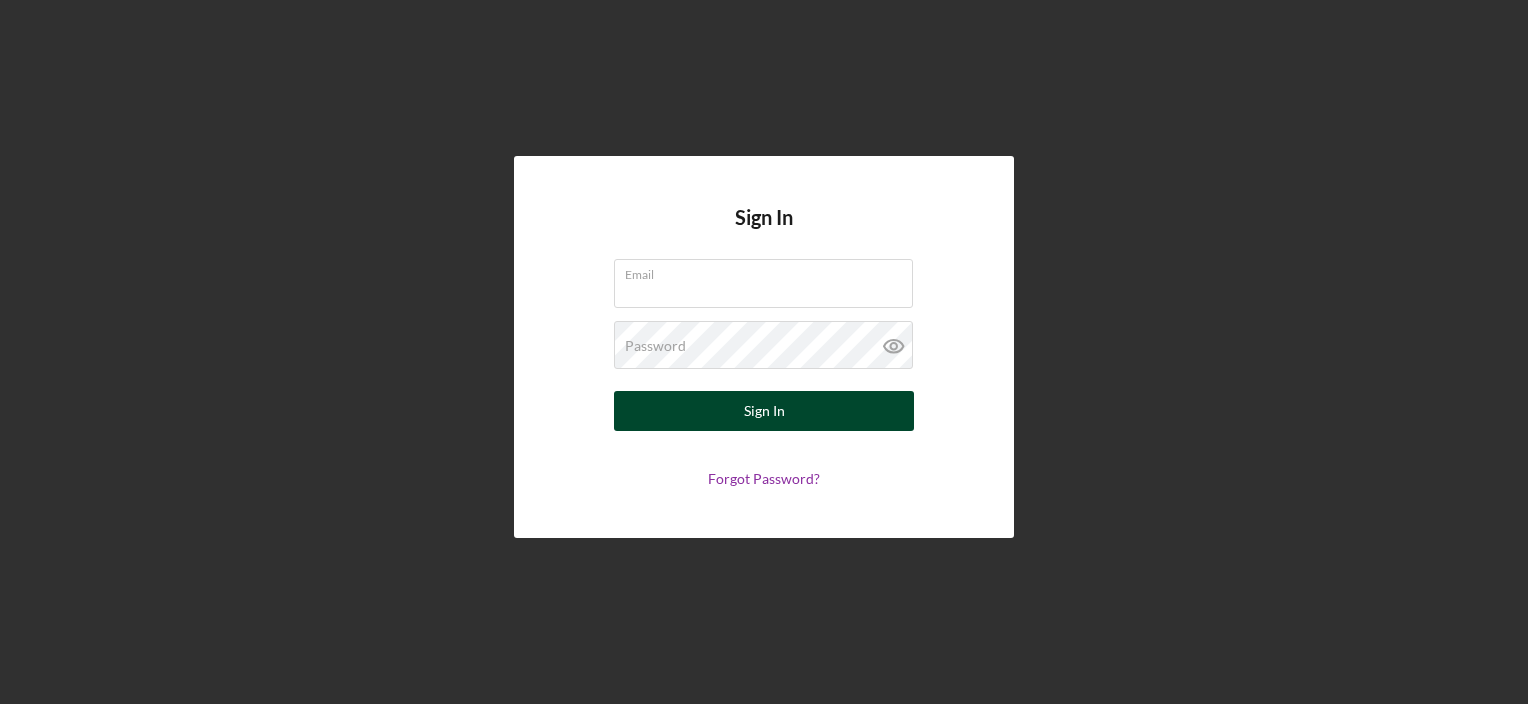 type on "[EMAIL]" 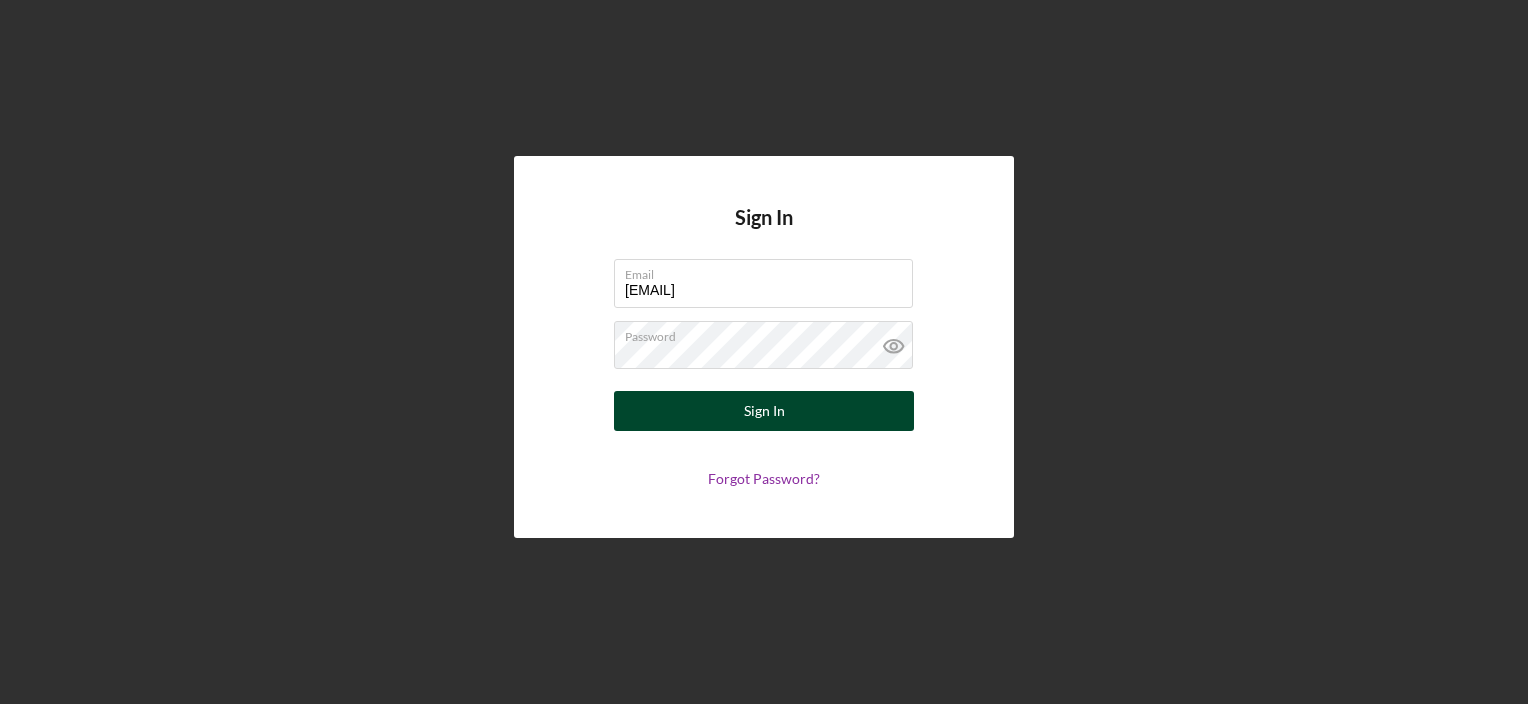 drag, startPoint x: 734, startPoint y: 406, endPoint x: 717, endPoint y: 408, distance: 17.117243 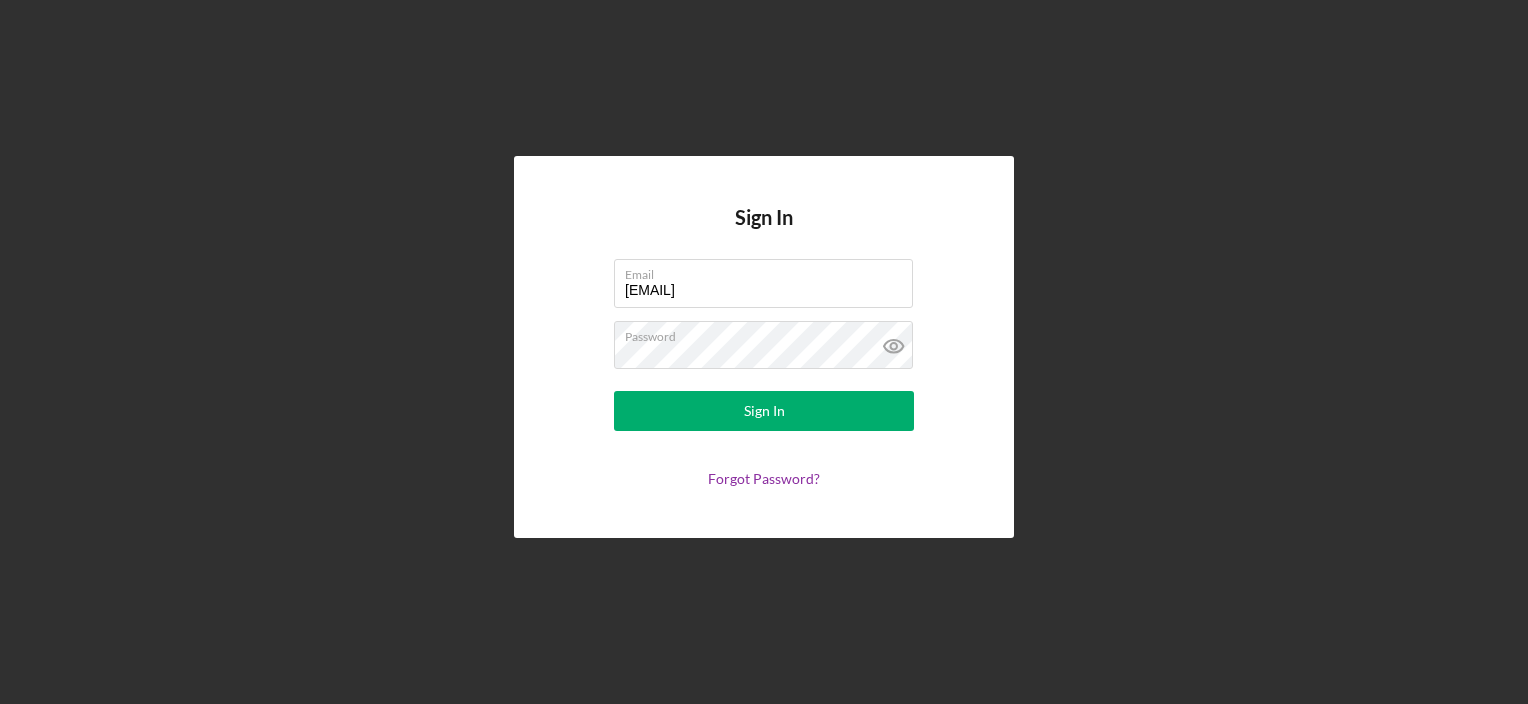 drag, startPoint x: 717, startPoint y: 408, endPoint x: 1222, endPoint y: 344, distance: 509.03928 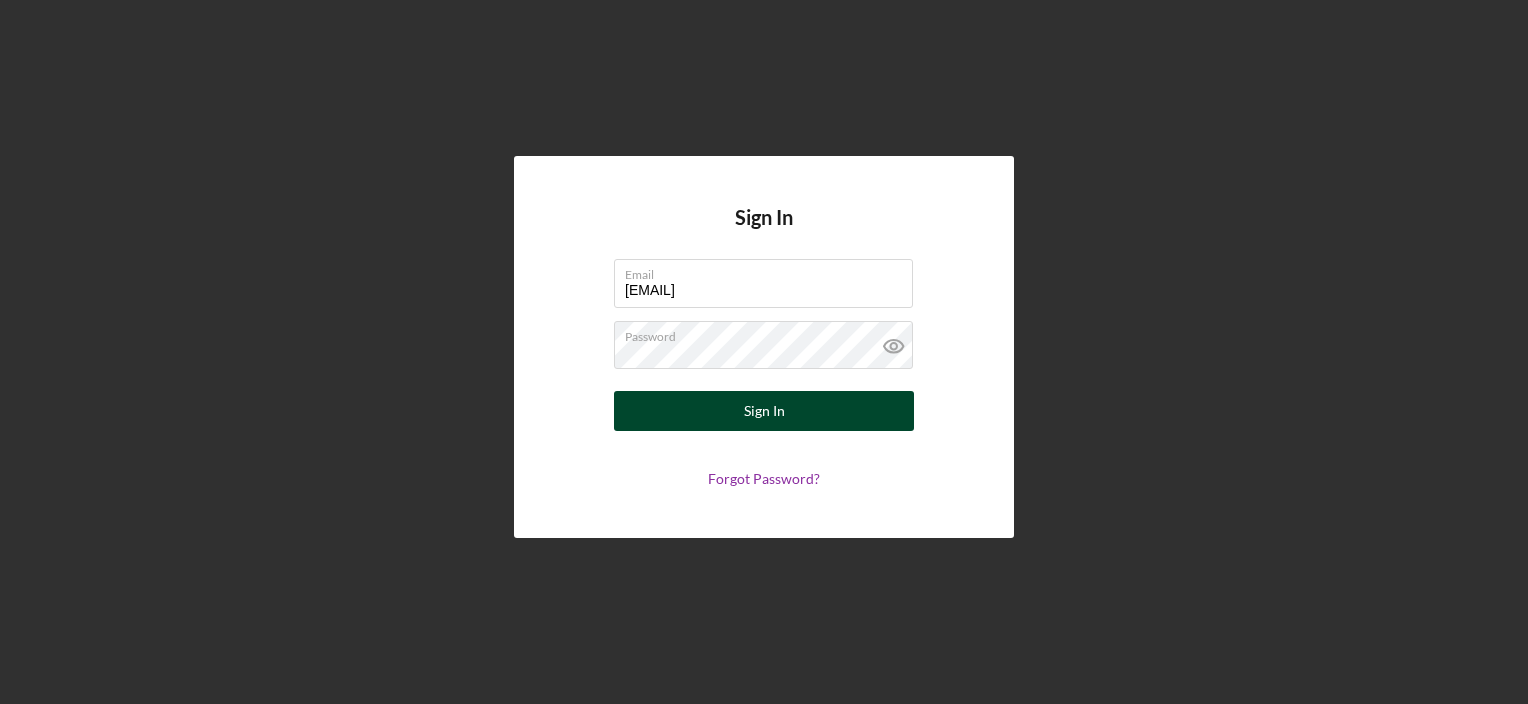 drag, startPoint x: 832, startPoint y: 419, endPoint x: 761, endPoint y: 408, distance: 71.84706 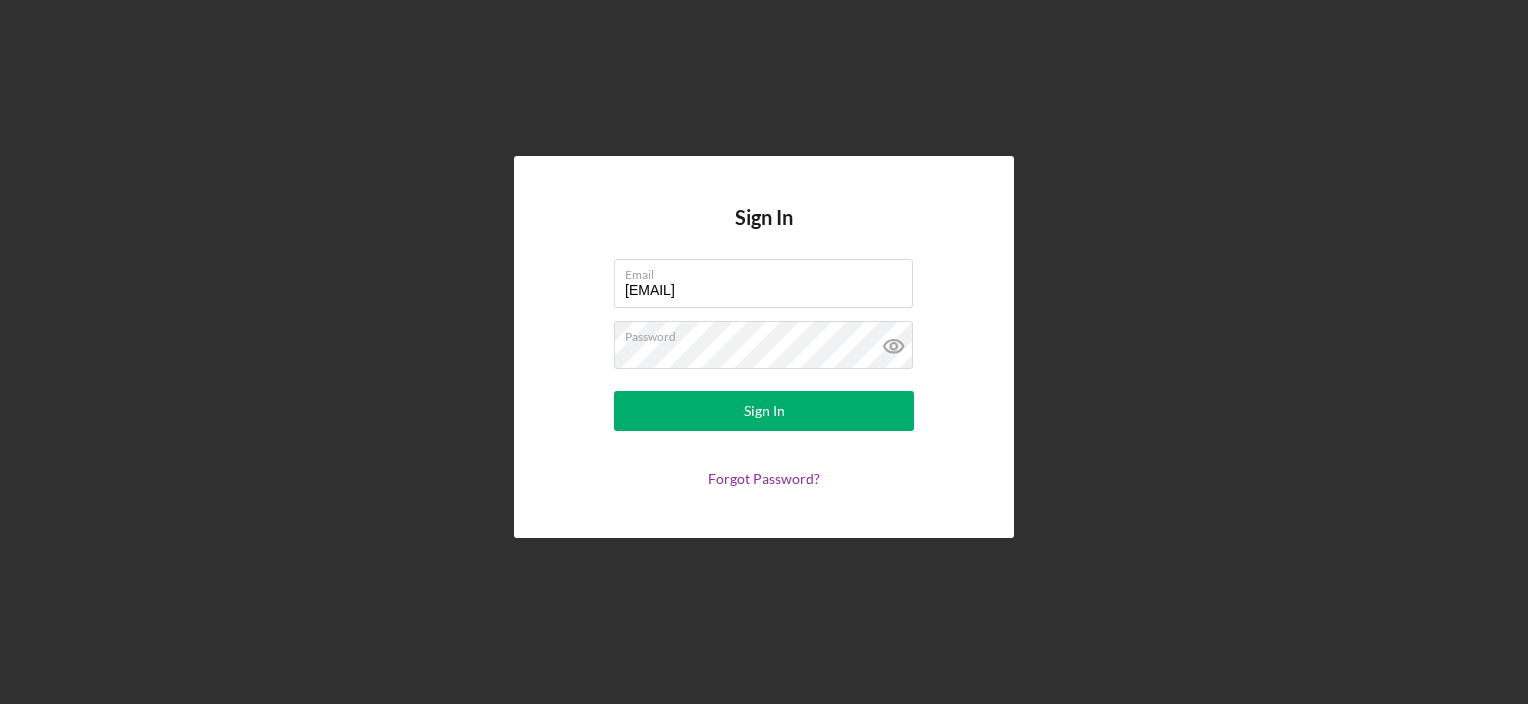 drag, startPoint x: 761, startPoint y: 408, endPoint x: 421, endPoint y: 493, distance: 350.464 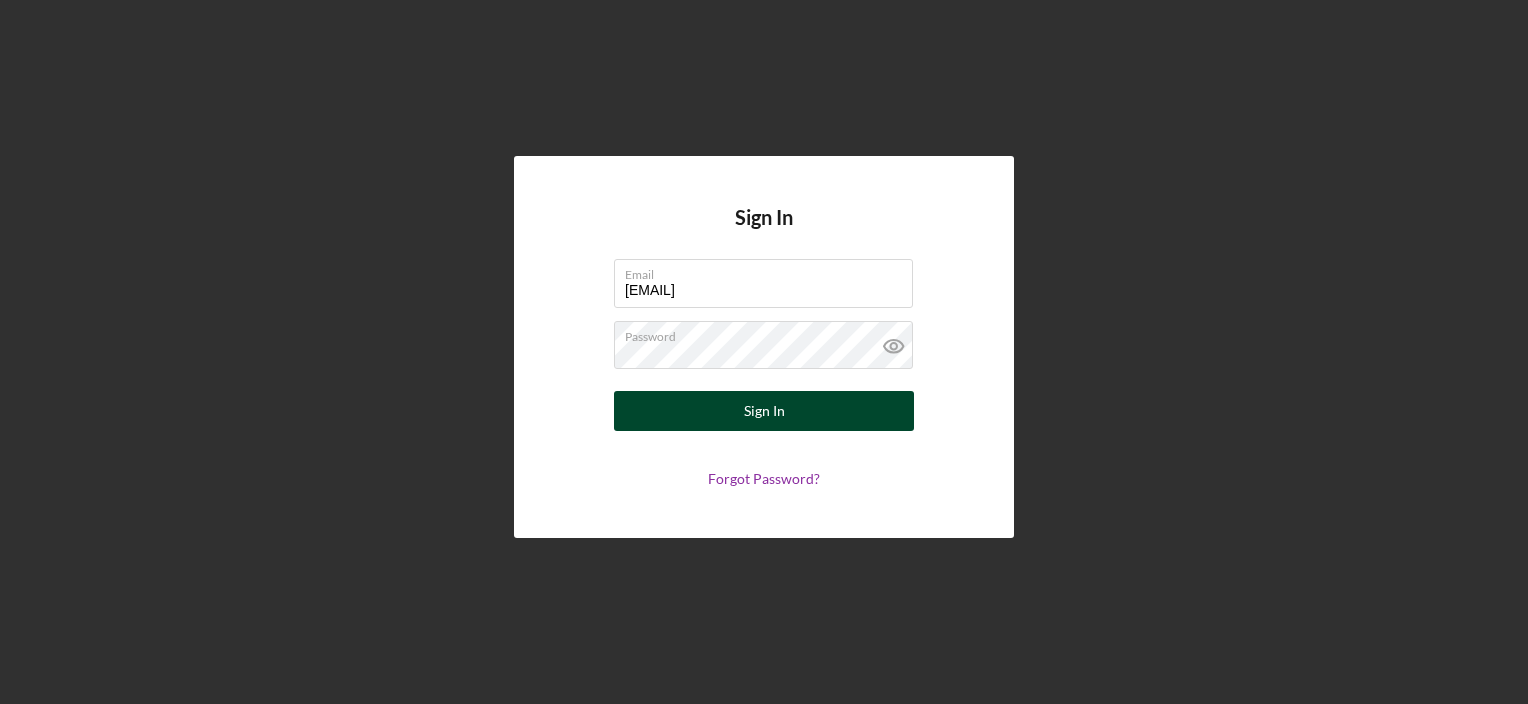 click on "Sign In" at bounding box center [764, 411] 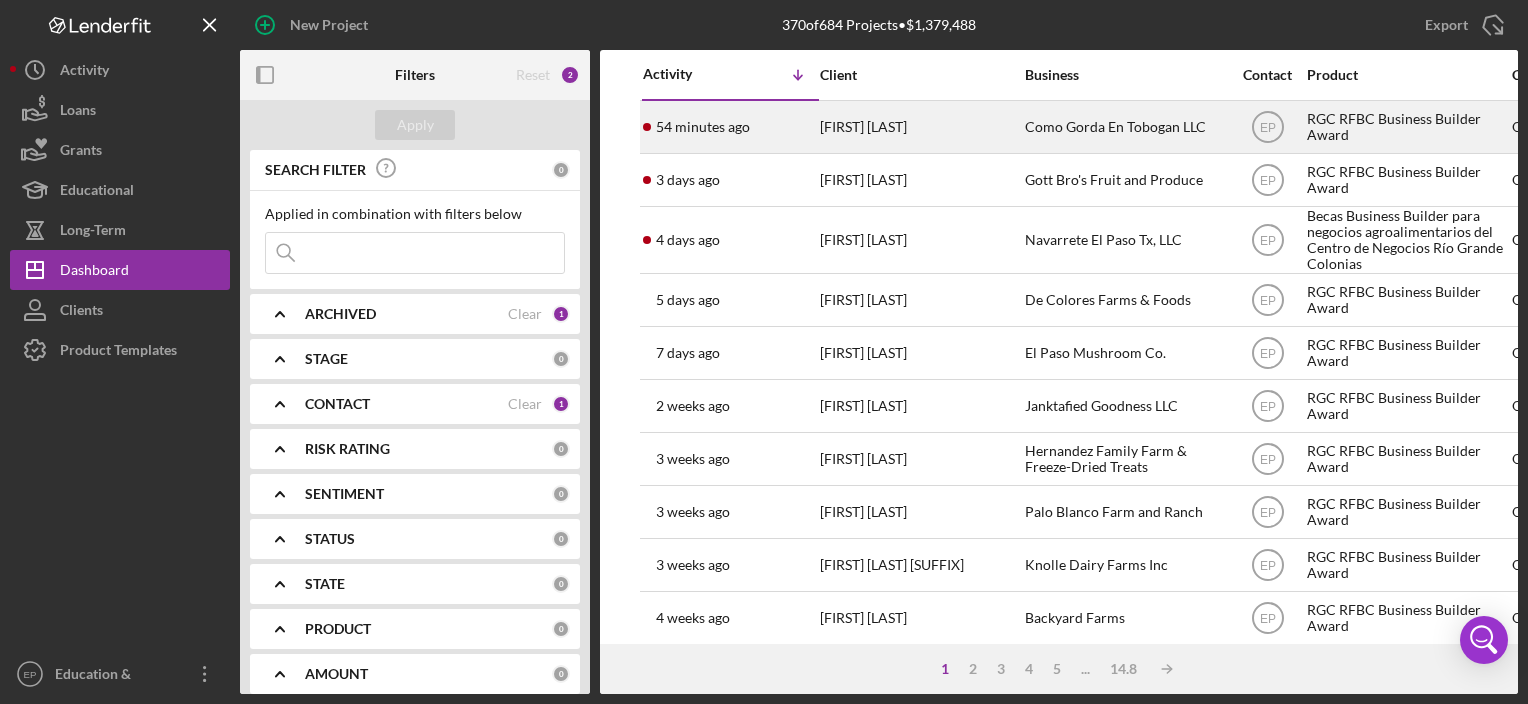 click on "[FIRST] [LAST]" at bounding box center (920, 127) 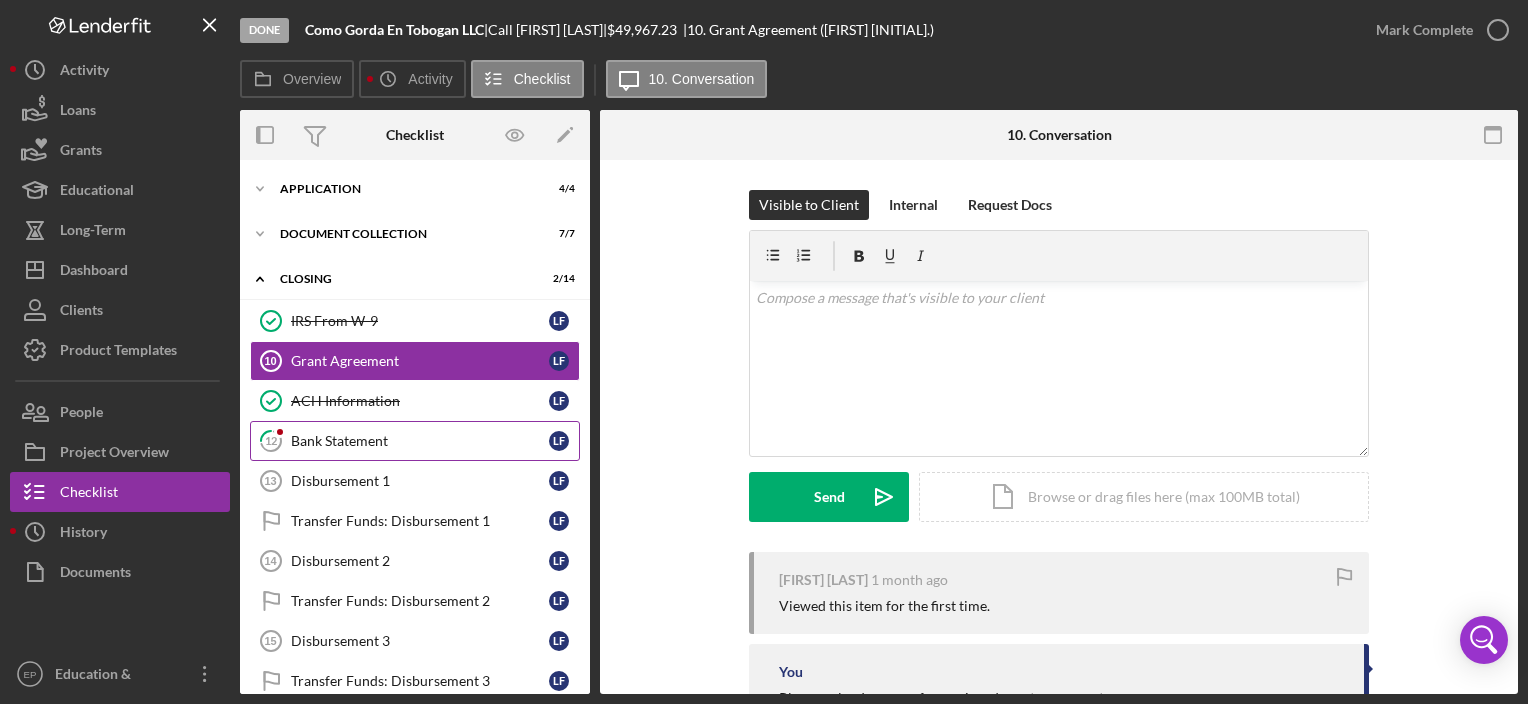 click on "Bank Statement" at bounding box center (420, 441) 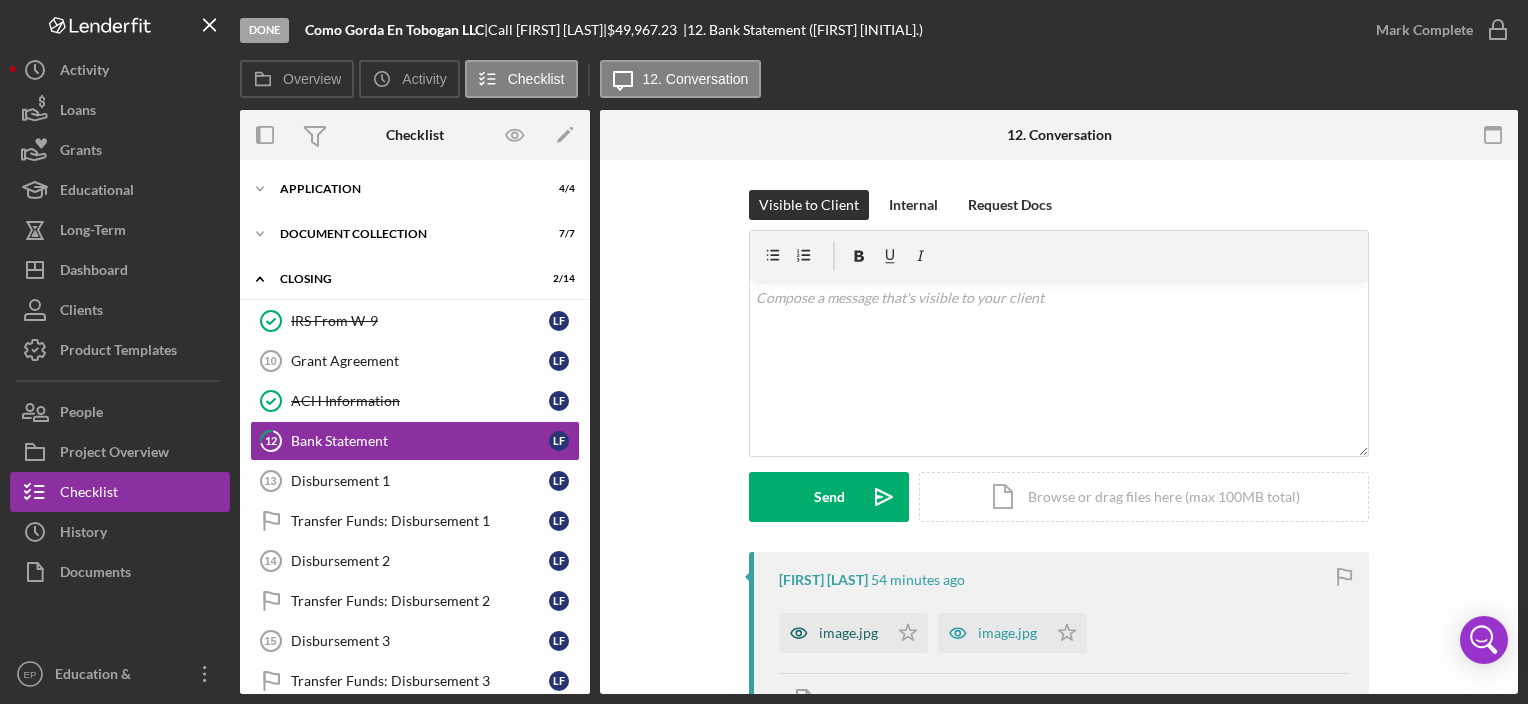 click 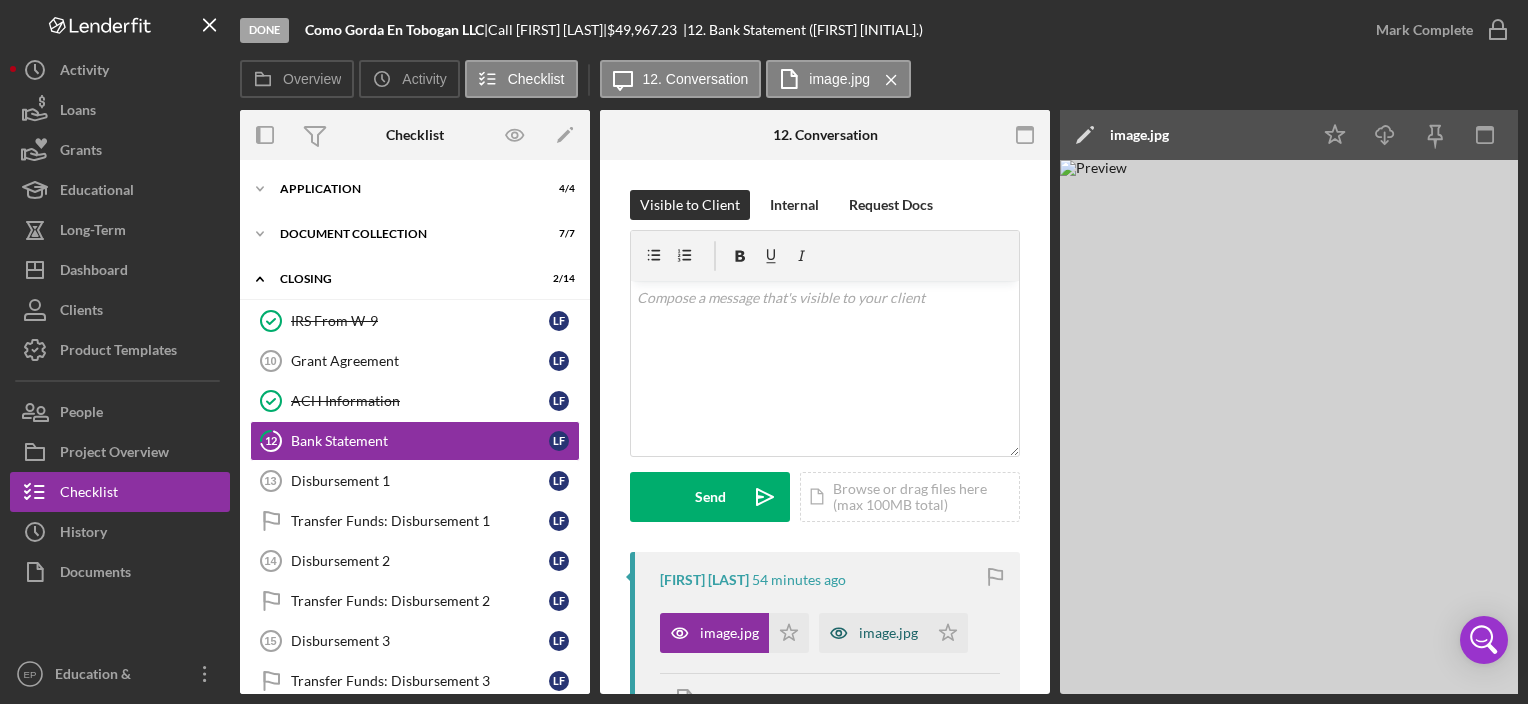 click 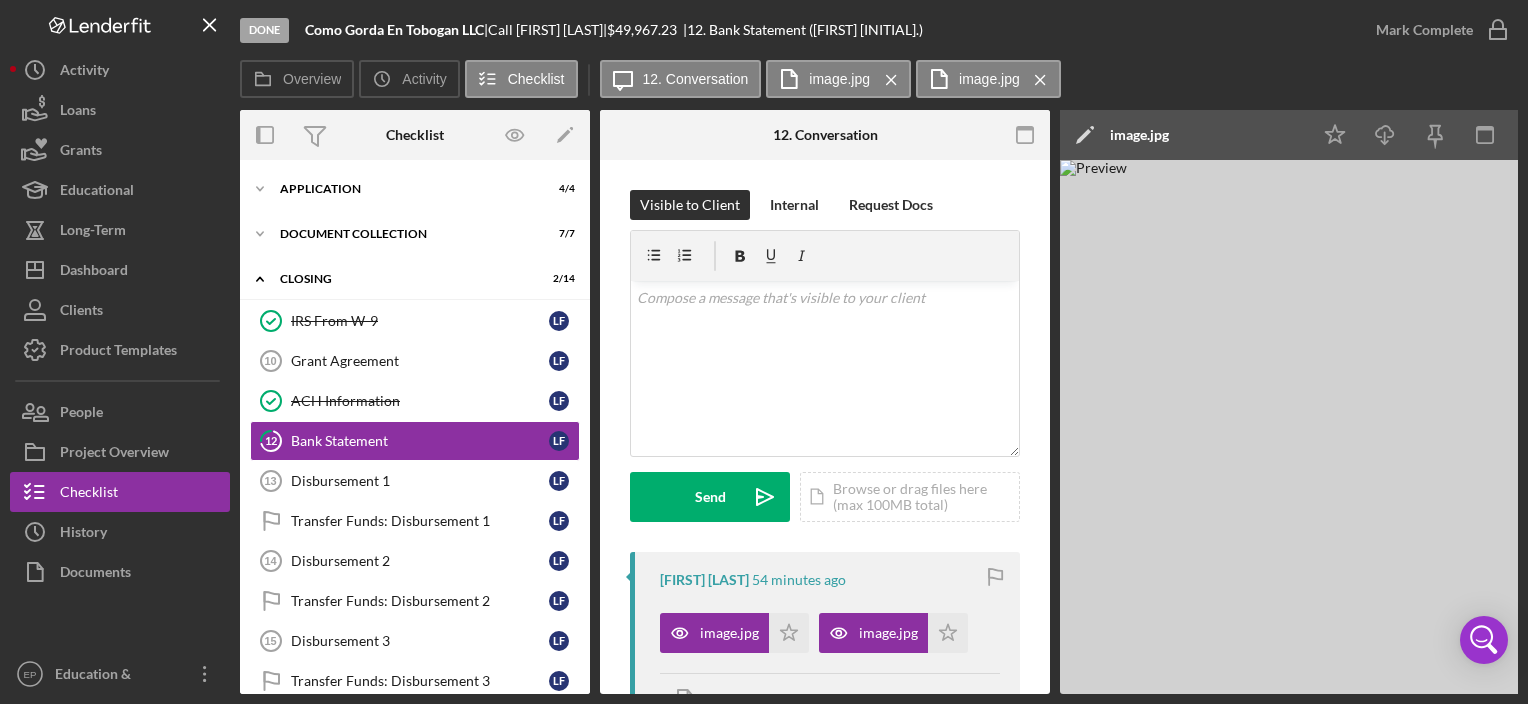 click at bounding box center (1360, 427) 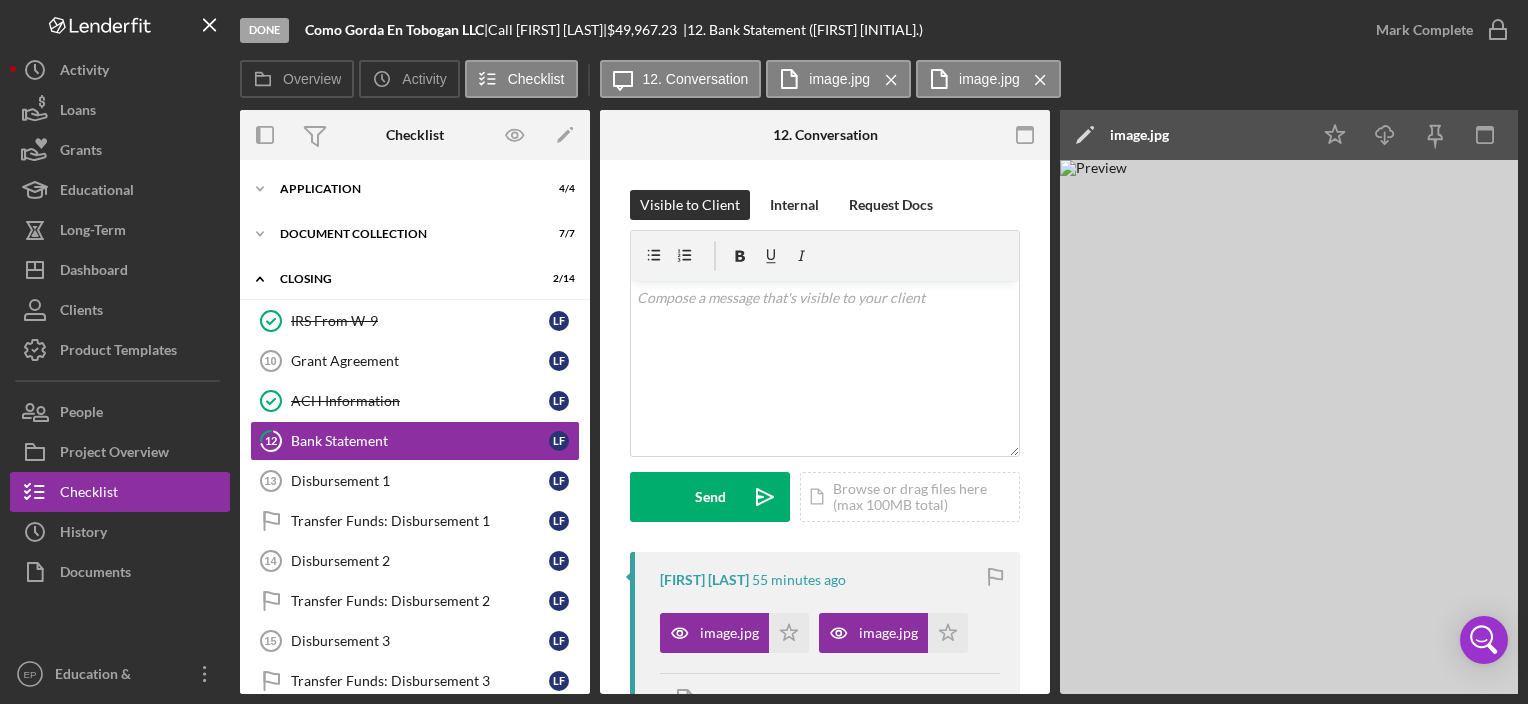 drag, startPoint x: 1491, startPoint y: 627, endPoint x: 1412, endPoint y: 650, distance: 82.28001 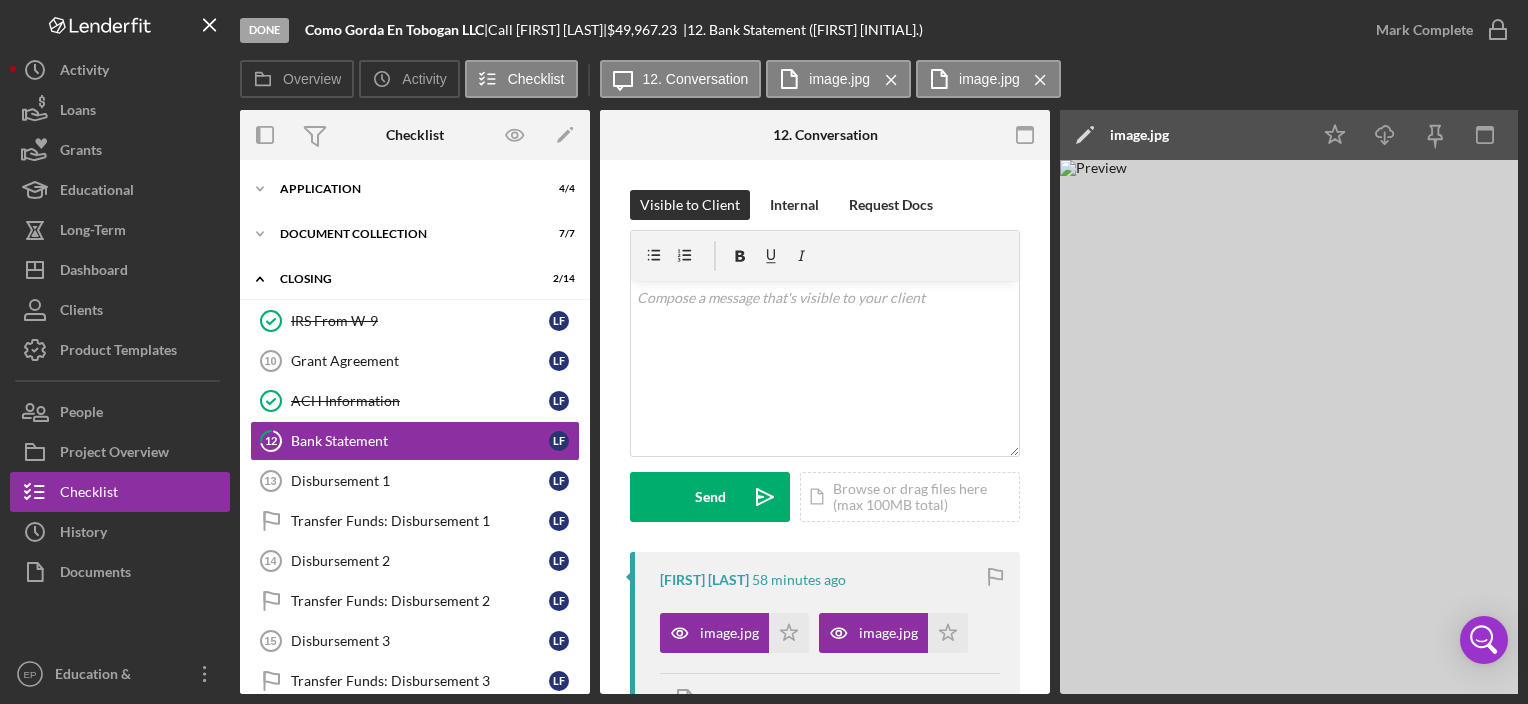 click on "Done Como Gorda En Tobogan LLC | [FIRST] [LAST] | $49,967.23 | 12. Bank Statement ([FIRST] [INITIALS].)" at bounding box center [798, 30] 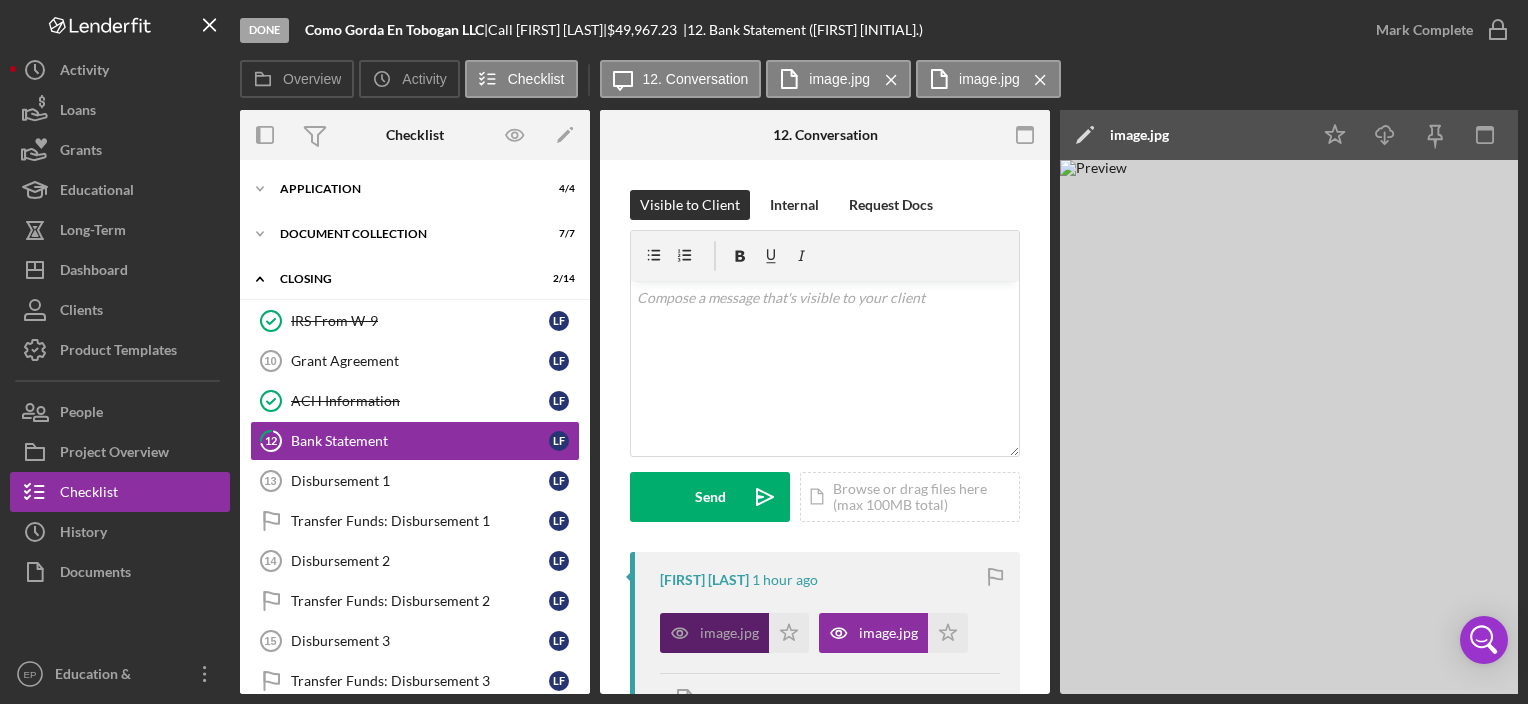 drag, startPoint x: 718, startPoint y: 627, endPoint x: 692, endPoint y: 636, distance: 27.513634 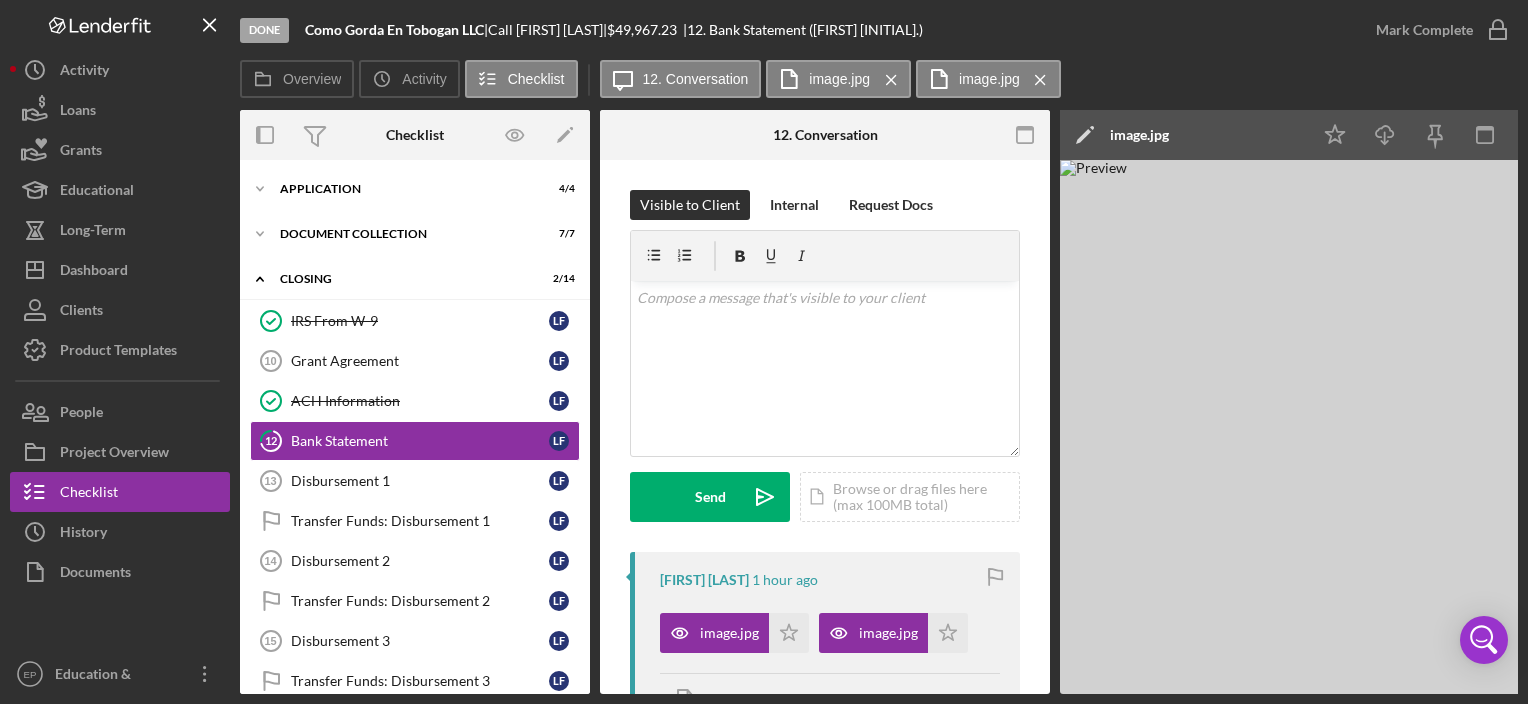 drag, startPoint x: 692, startPoint y: 636, endPoint x: 623, endPoint y: 619, distance: 71.063354 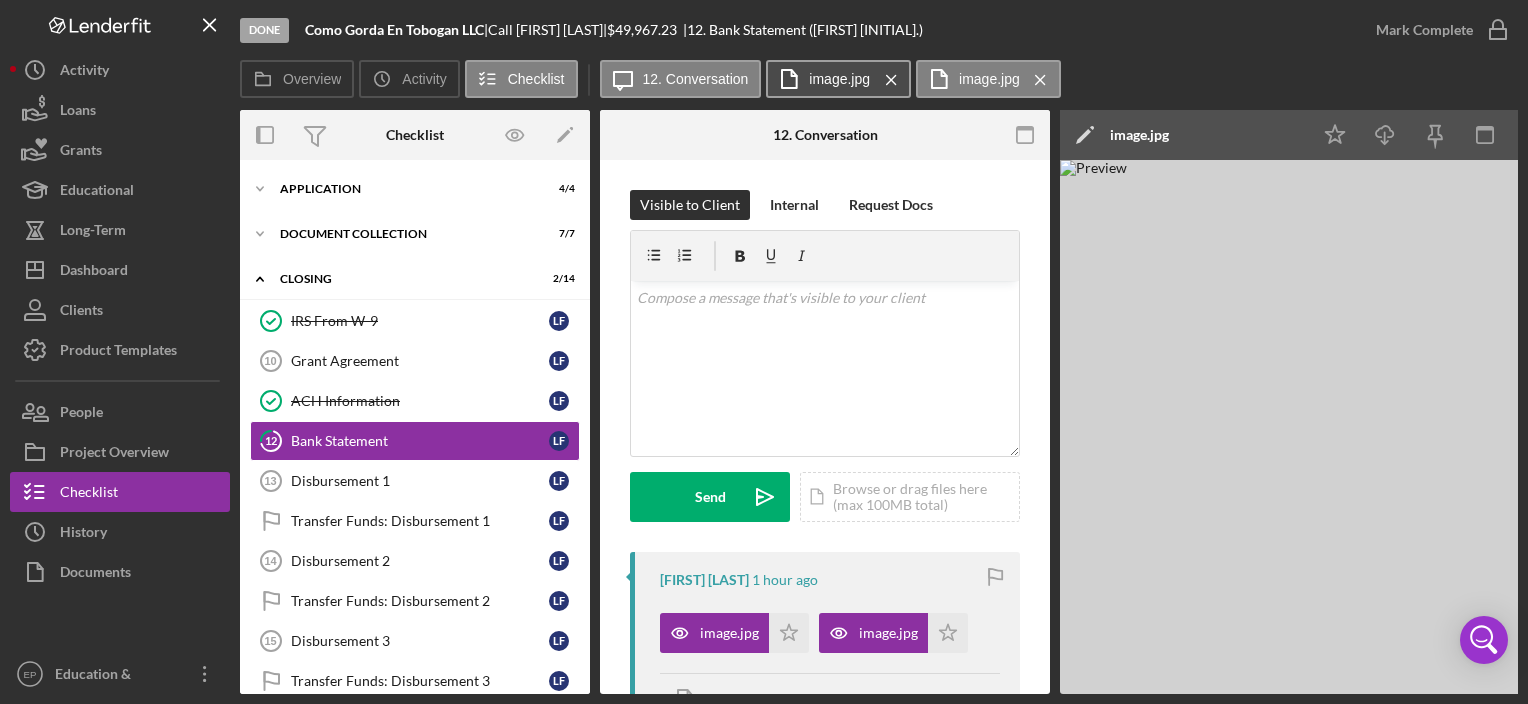 click on "image.jpg" at bounding box center [839, 79] 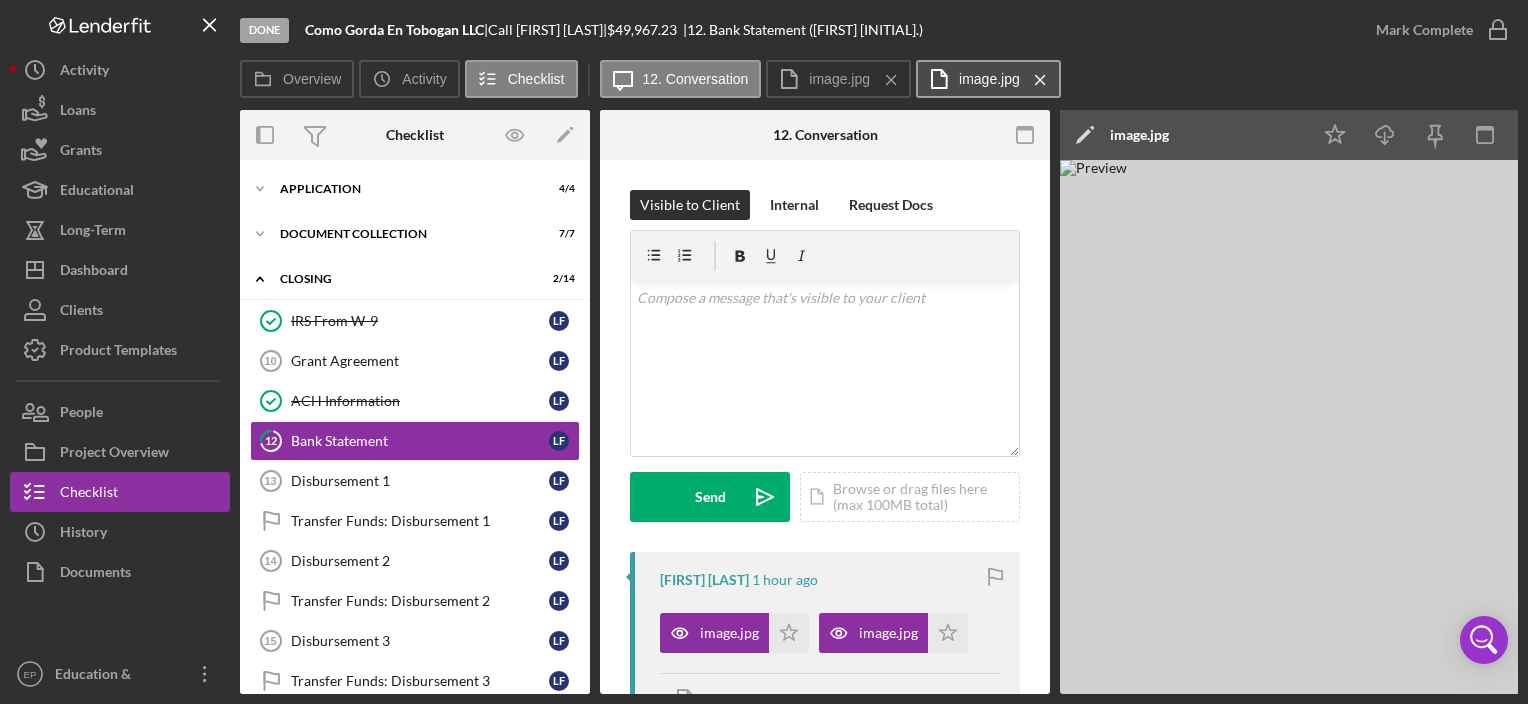 click on "image.jpg" at bounding box center (989, 79) 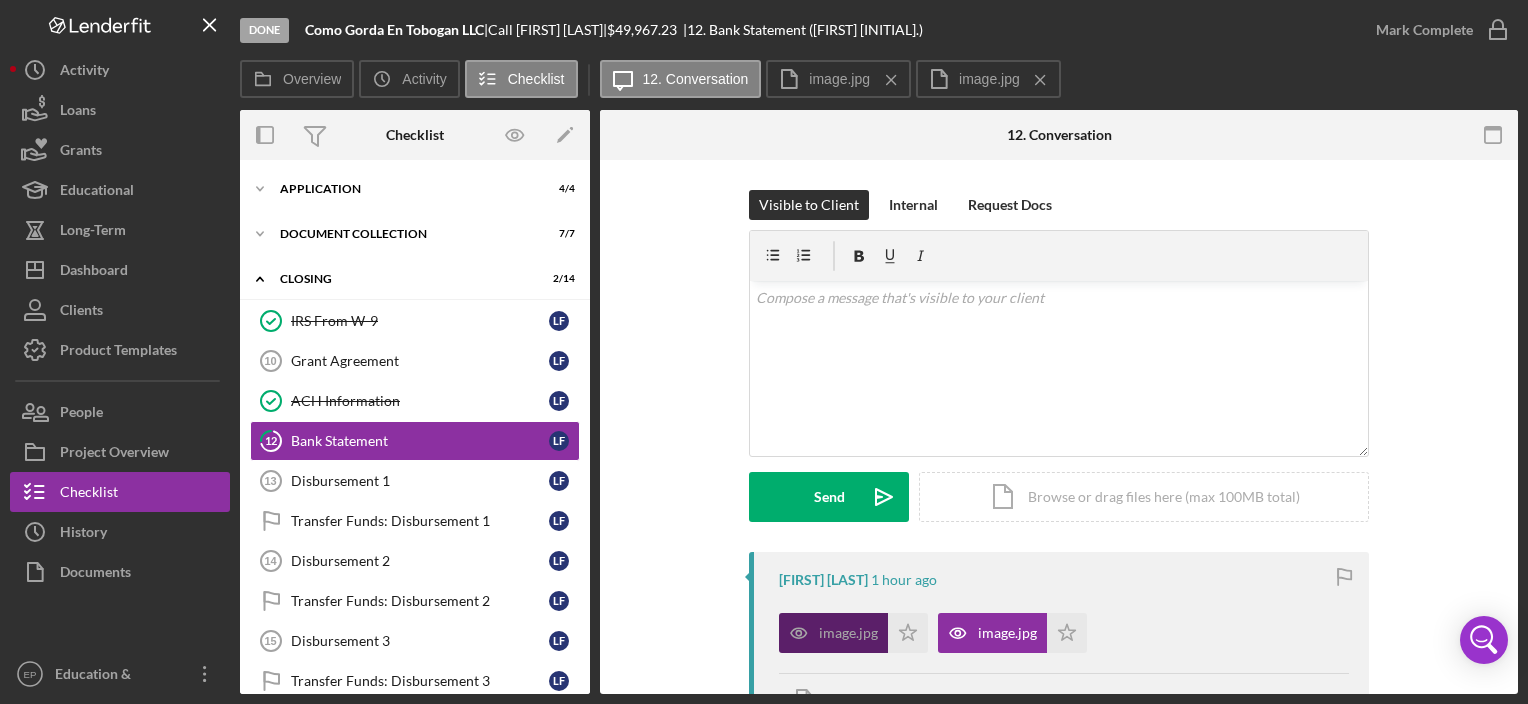 click on "image.jpg" at bounding box center [848, 633] 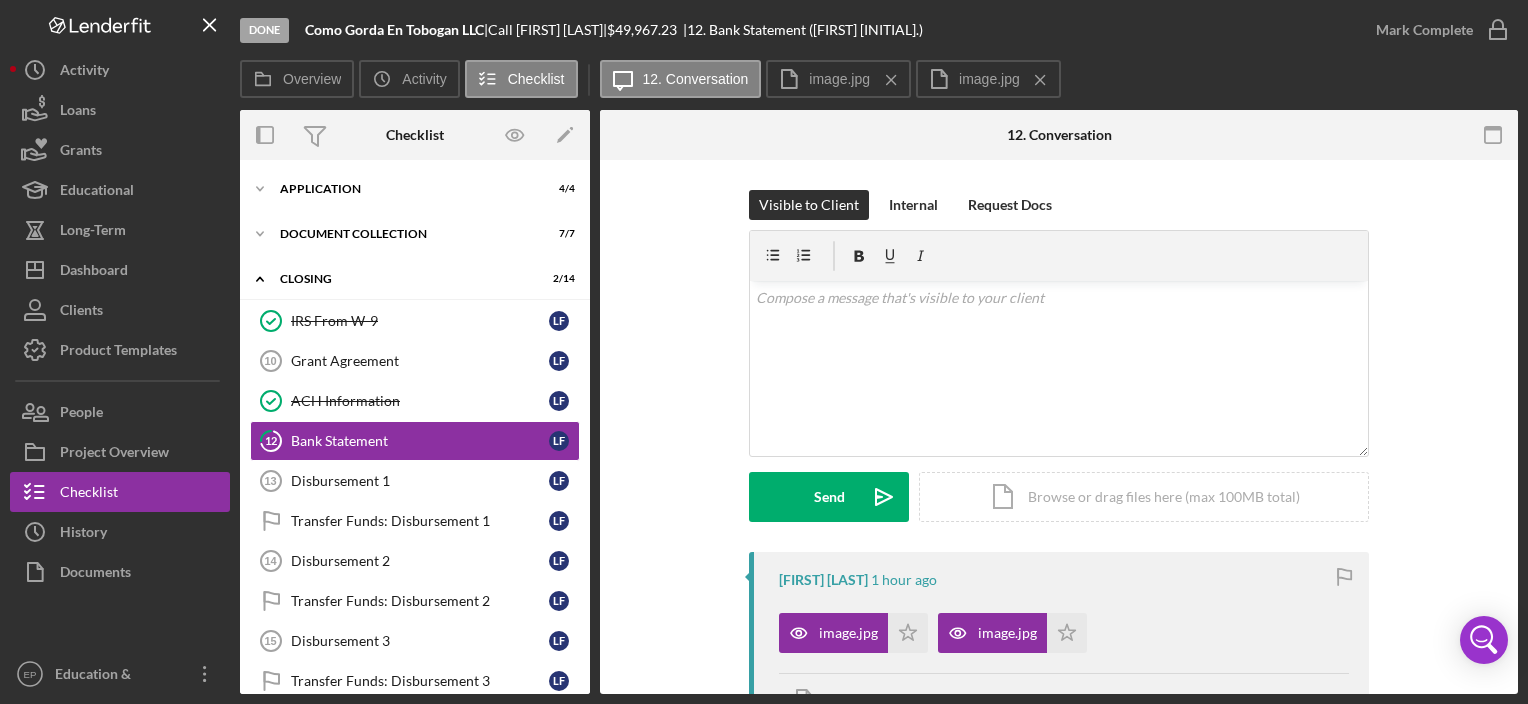 drag, startPoint x: 824, startPoint y: 636, endPoint x: 686, endPoint y: 444, distance: 236.44873 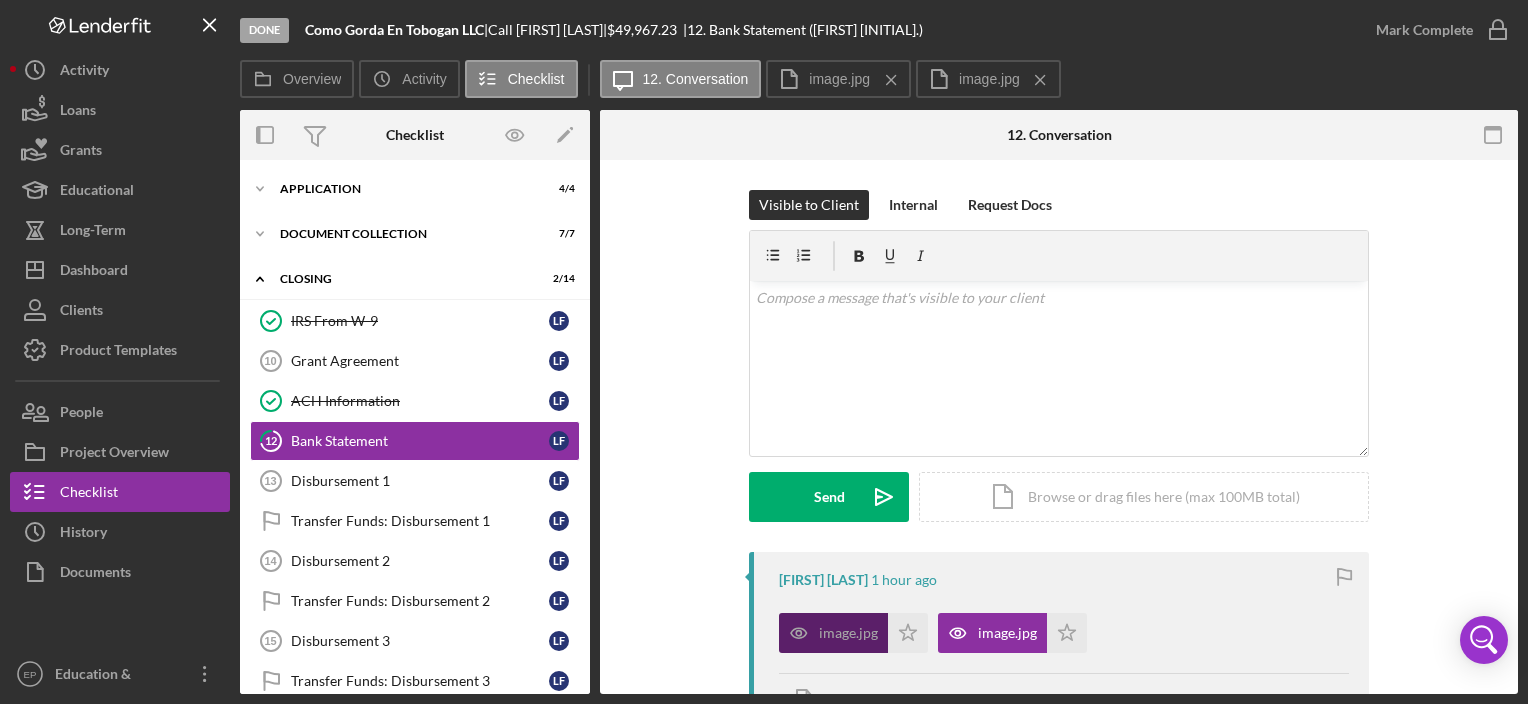 click 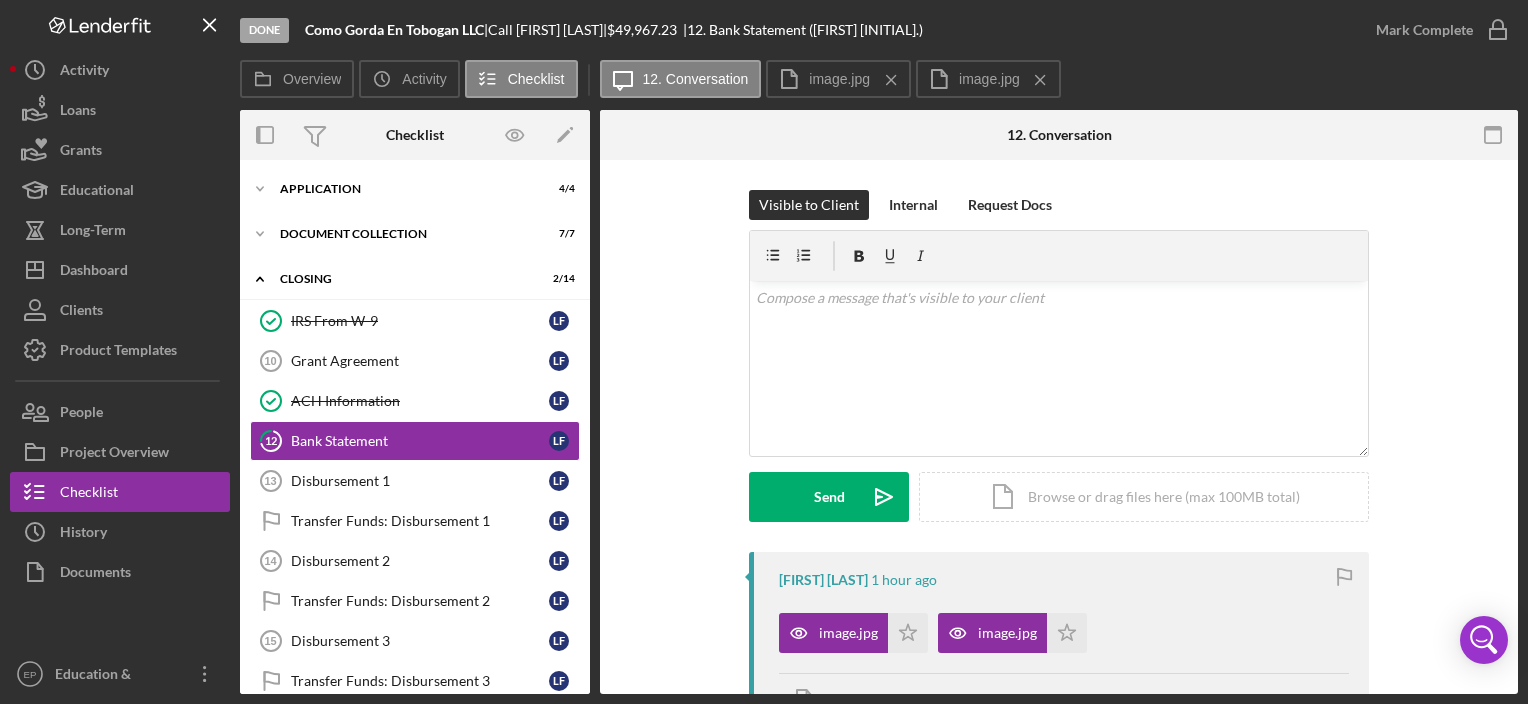 click on "Visible to Client Internal Request Docs v Color teal Color pink Remove color Add row above Add row below Add column before Add column after Merge cells Split cells Remove column Remove row Remove table Send Icon/icon-invite-send Icon/Document Browse or drag files here (max 100MB total) Tap to choose files or take a photo Cancel Send Icon/icon-invite-send" at bounding box center (1059, 371) 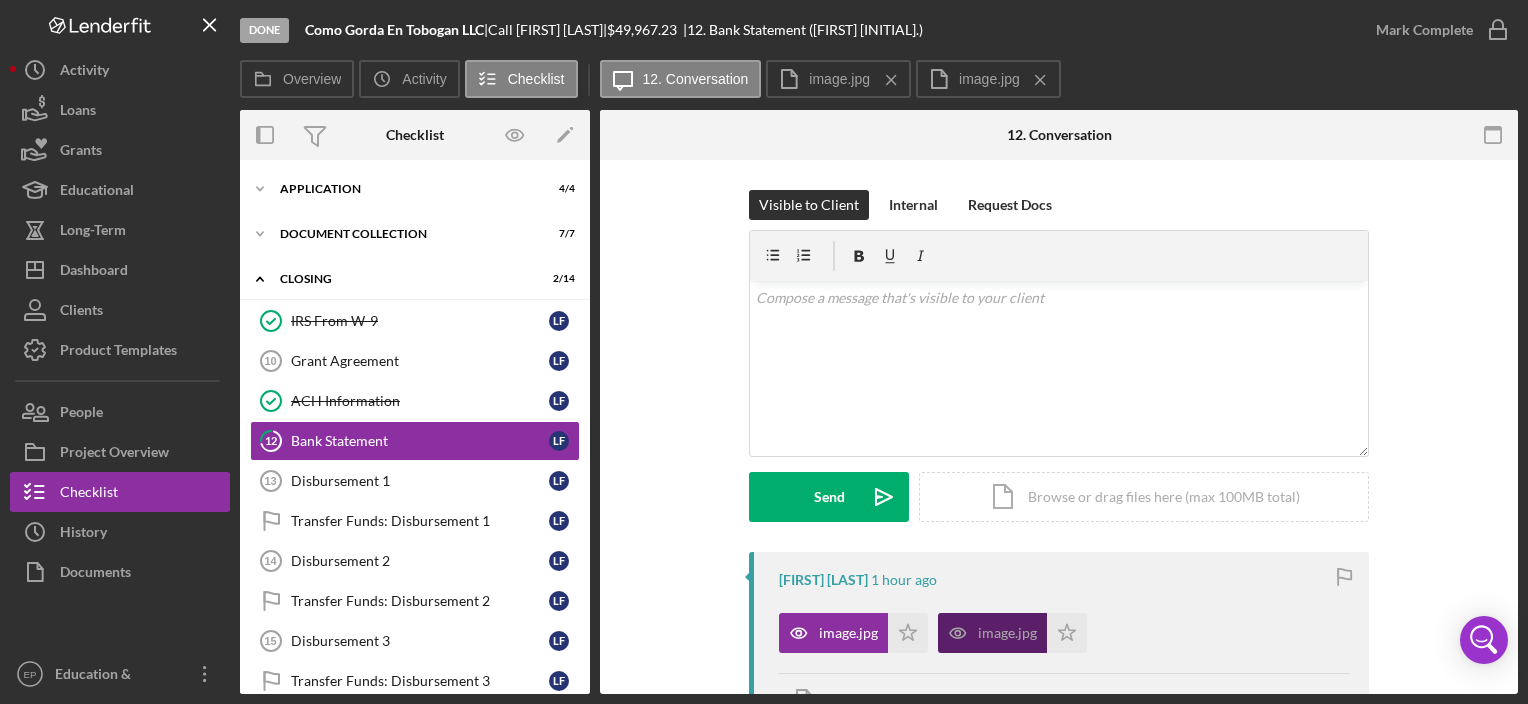 click on "image.jpg" at bounding box center (1007, 633) 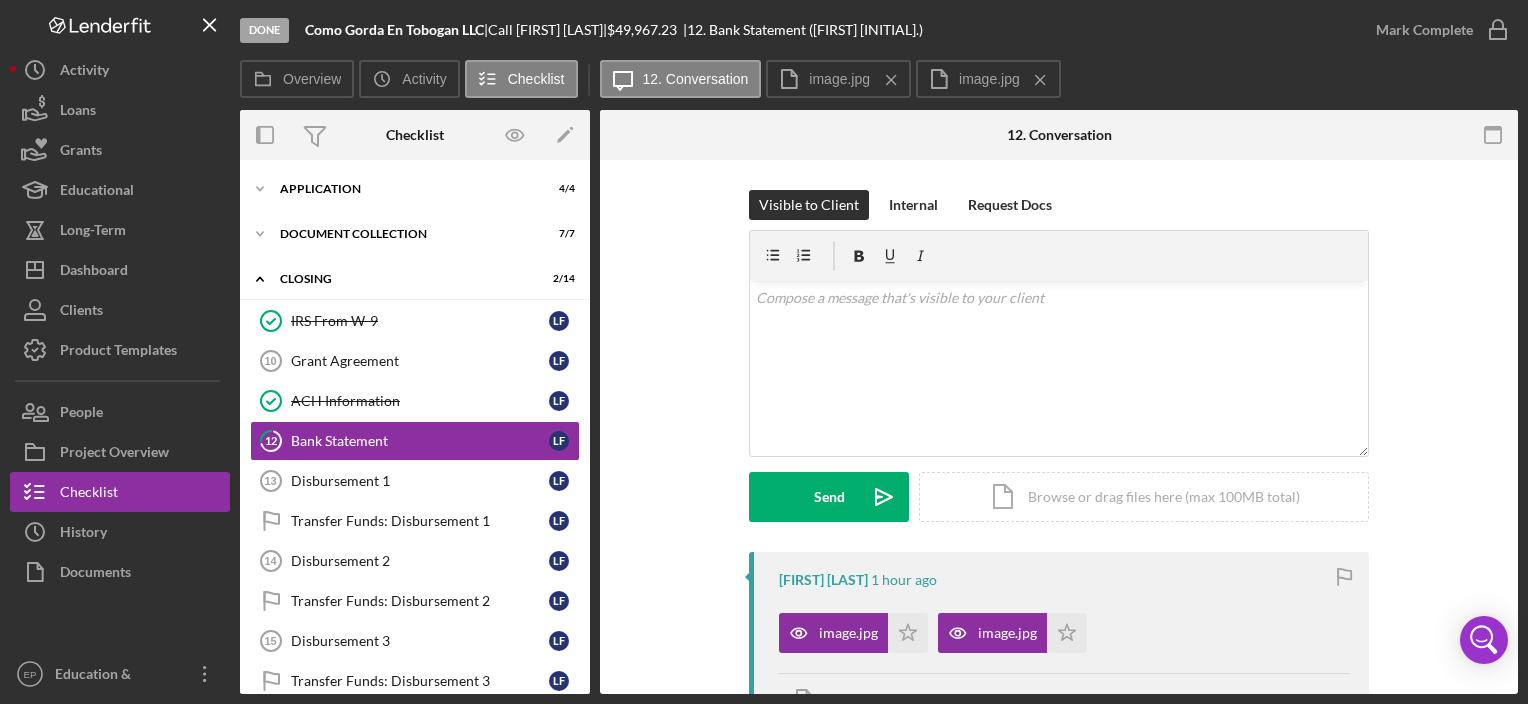 click on "Visible to Client Internal Request Docs v Color teal Color pink Remove color Add row above Add row below Add column before Add column after Merge cells Split cells Remove column Remove row Remove table Send Icon/icon-invite-send Icon/Document Browse or drag files here (max 100MB total) Tap to choose files or take a photo Cancel Send Icon/icon-invite-send" at bounding box center [1059, 371] 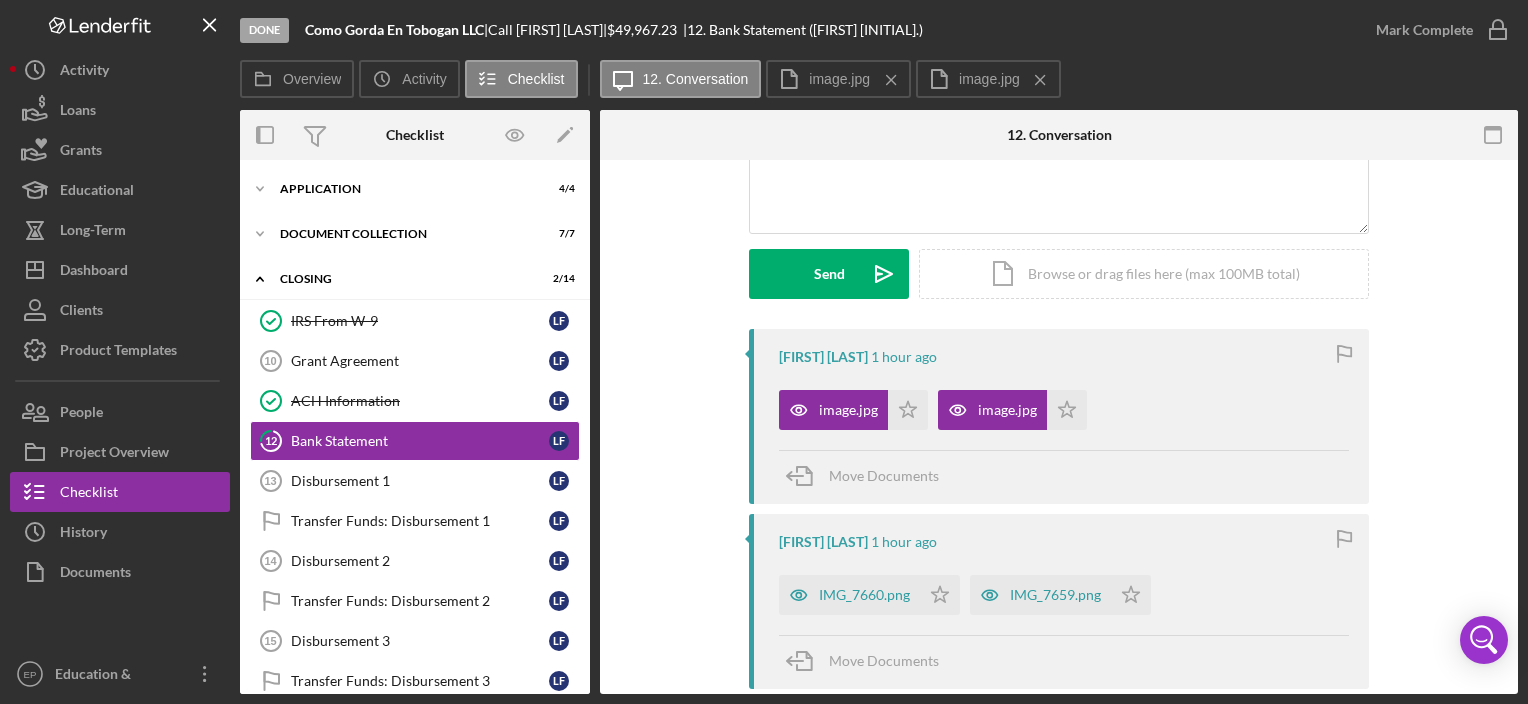 scroll, scrollTop: 268, scrollLeft: 0, axis: vertical 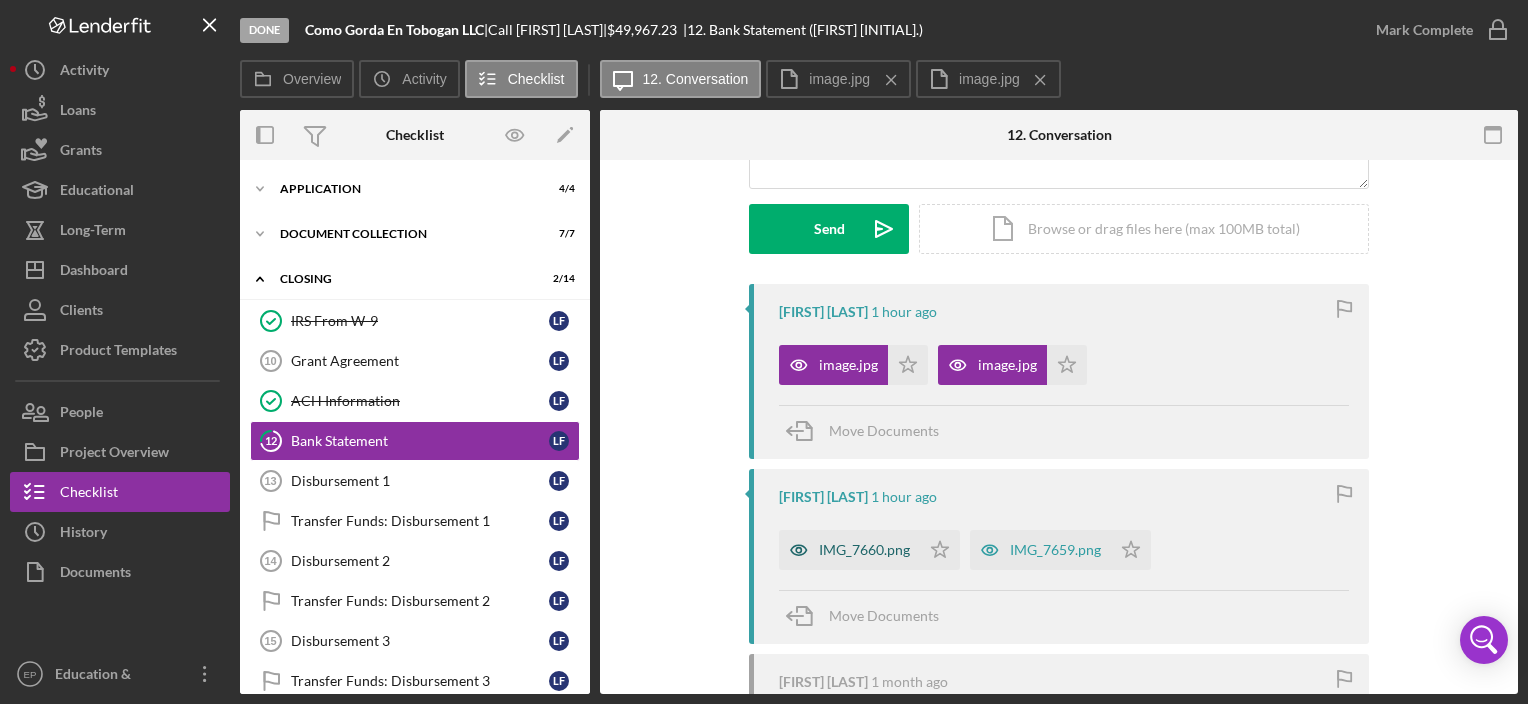 click on "IMG_7660.png" at bounding box center (864, 550) 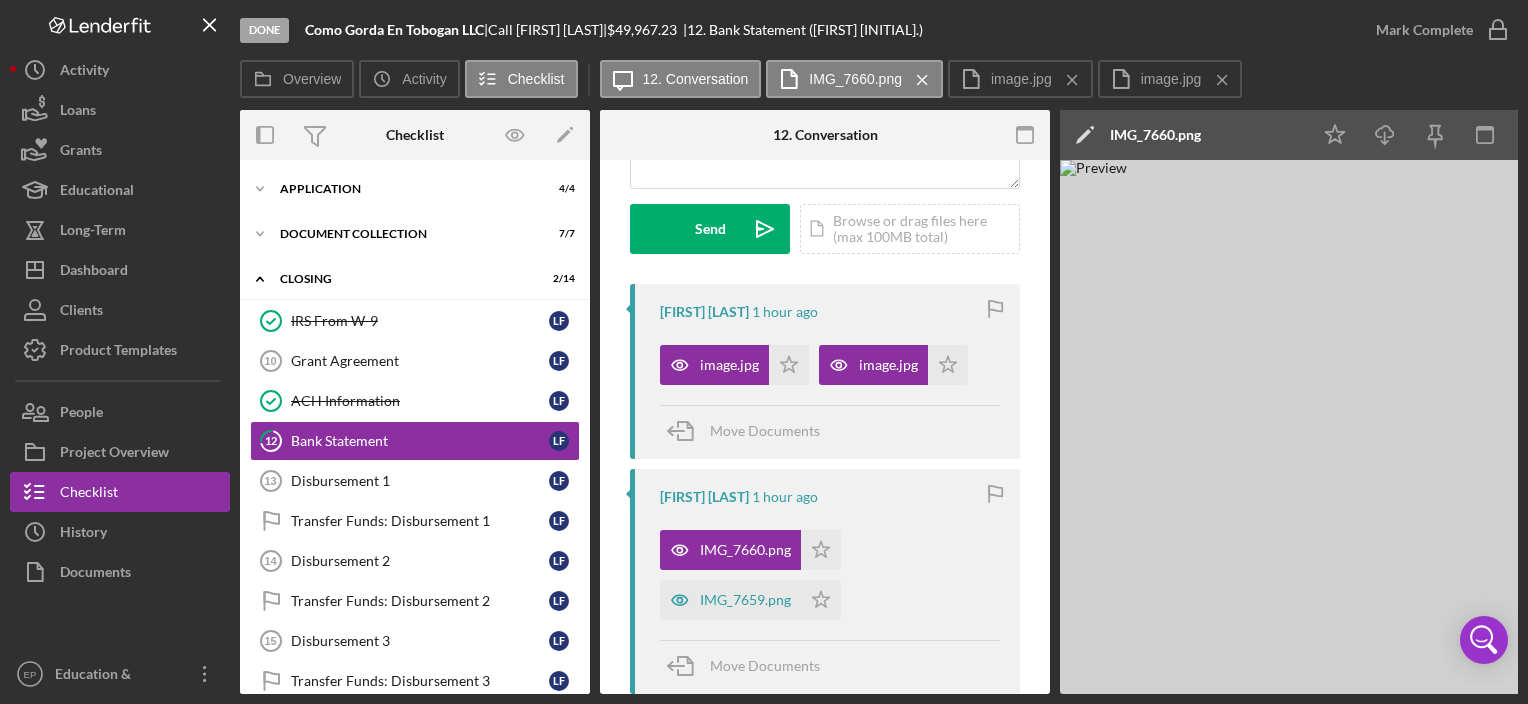 drag, startPoint x: 1380, startPoint y: 341, endPoint x: 1191, endPoint y: 384, distance: 193.82982 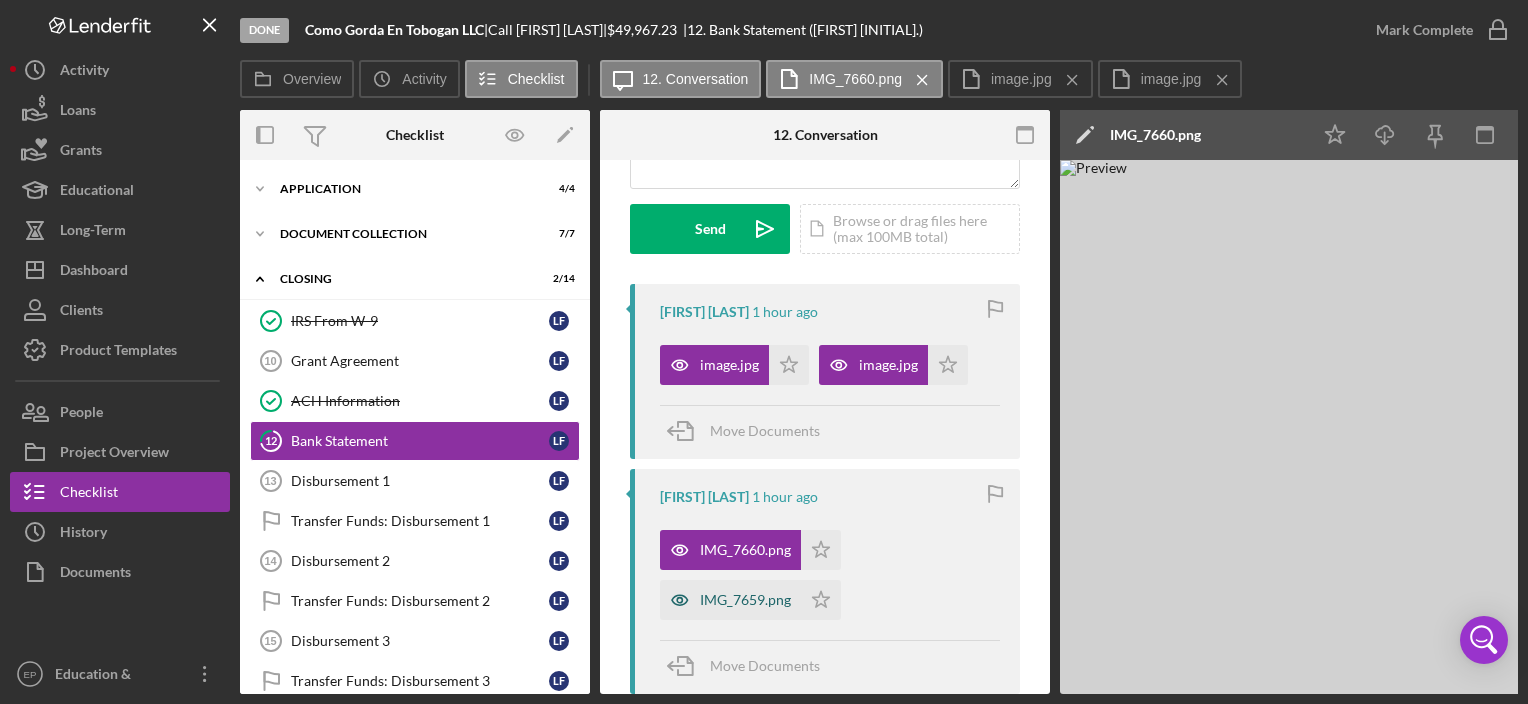 drag, startPoint x: 1035, startPoint y: 632, endPoint x: 748, endPoint y: 601, distance: 288.66937 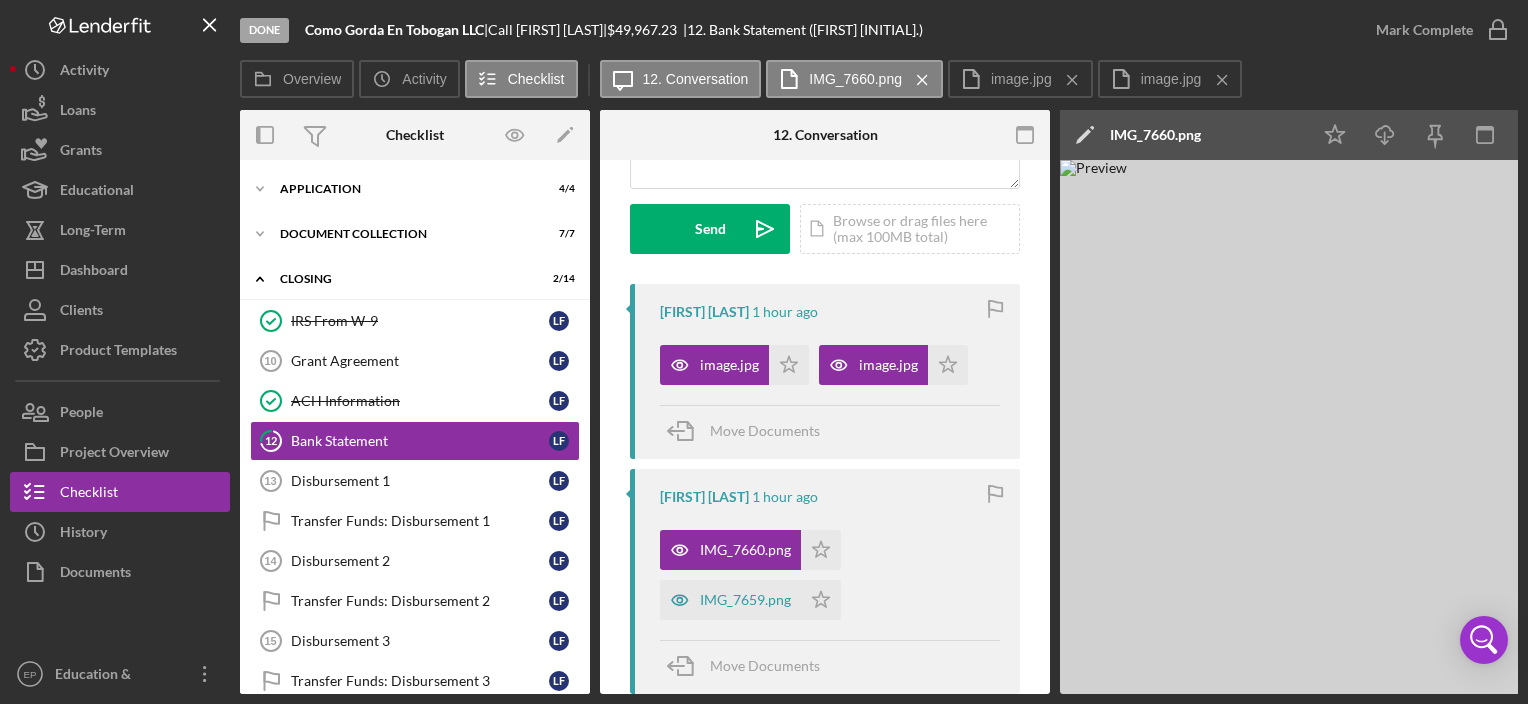 drag, startPoint x: 680, startPoint y: 600, endPoint x: 1277, endPoint y: 29, distance: 826.10535 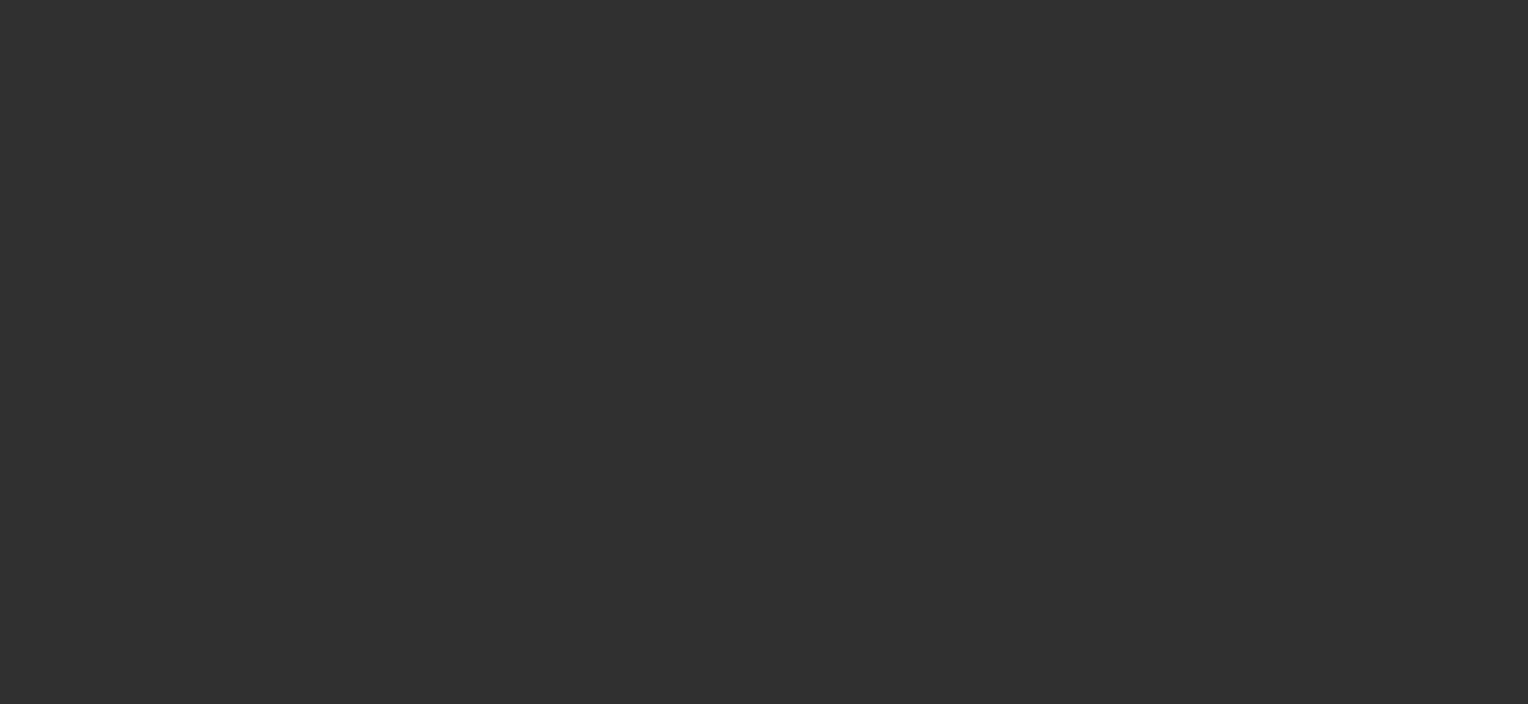 scroll, scrollTop: 0, scrollLeft: 0, axis: both 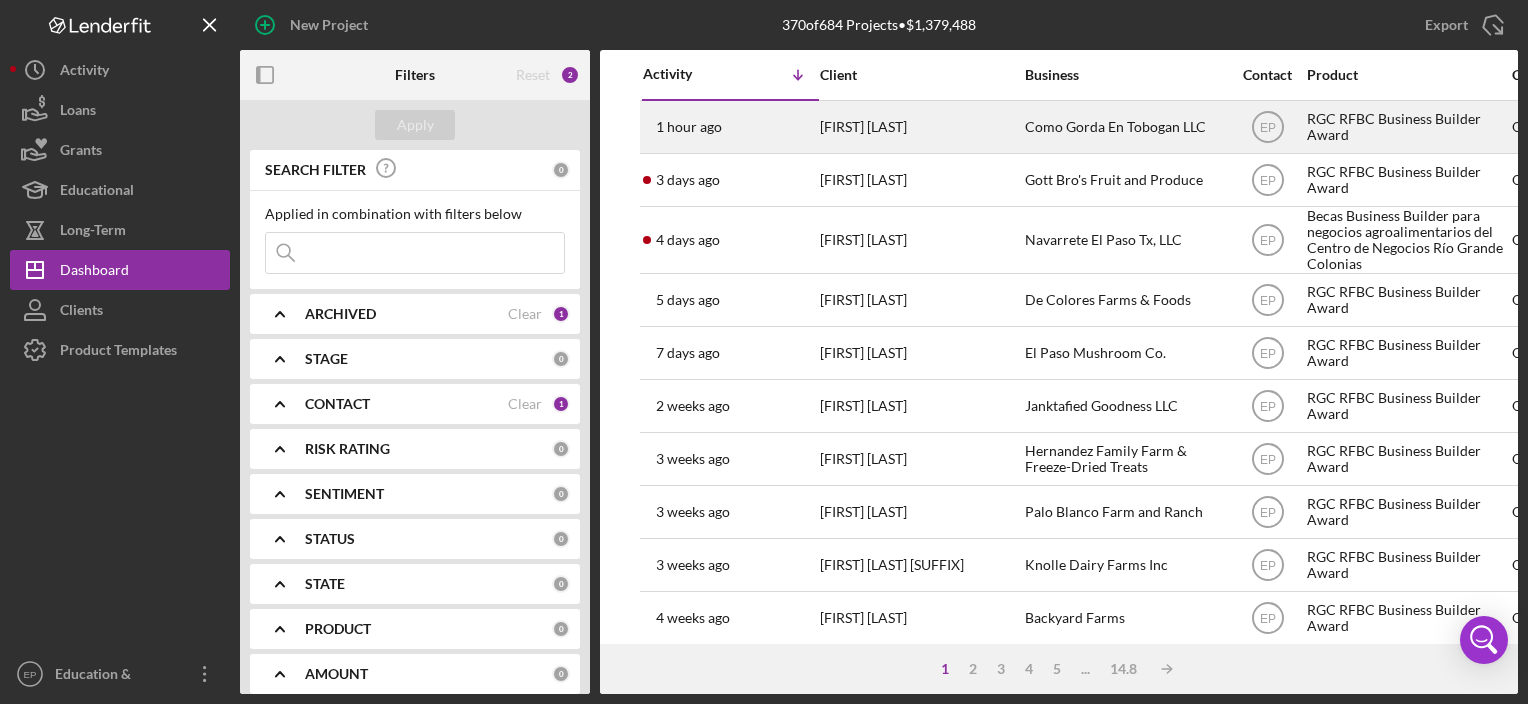 click on "[FIRST] [LAST]" at bounding box center [920, 127] 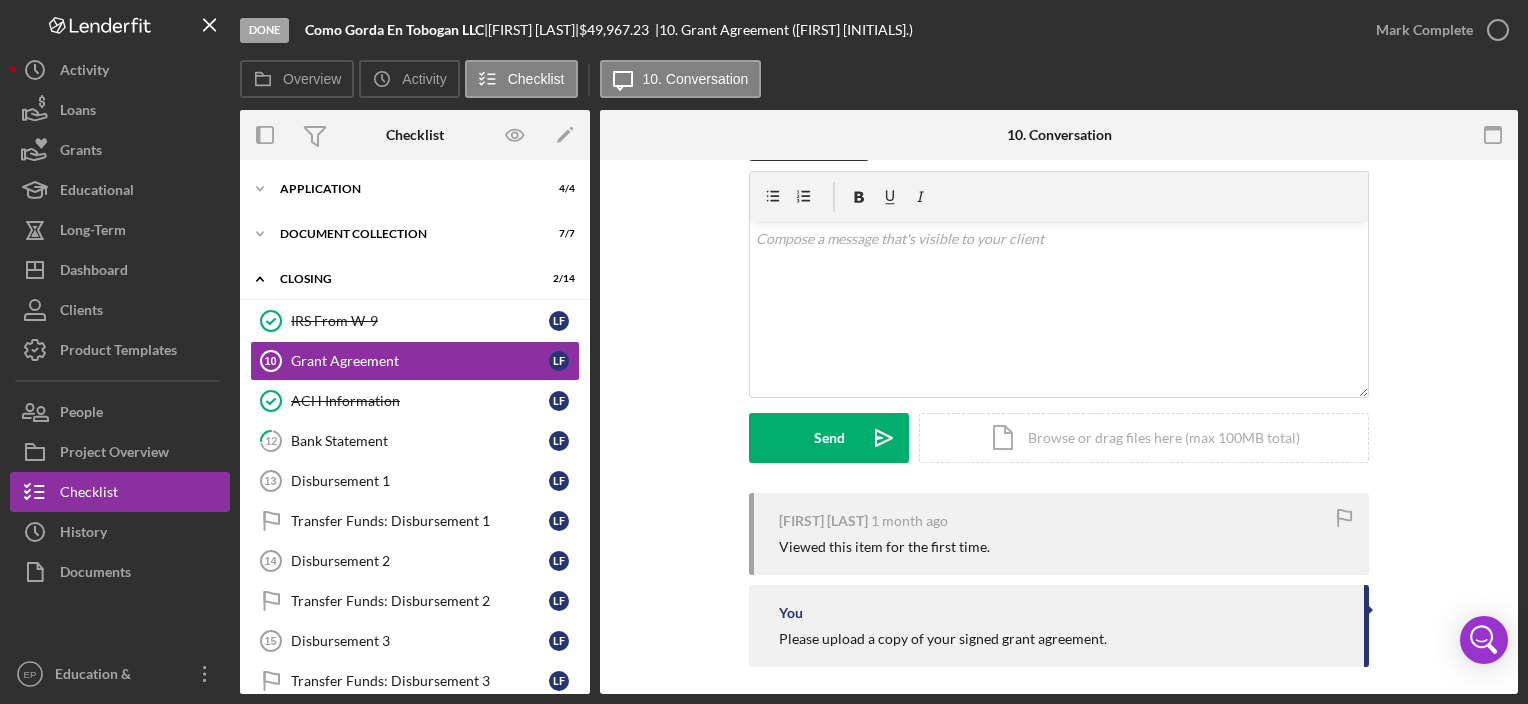 scroll, scrollTop: 72, scrollLeft: 0, axis: vertical 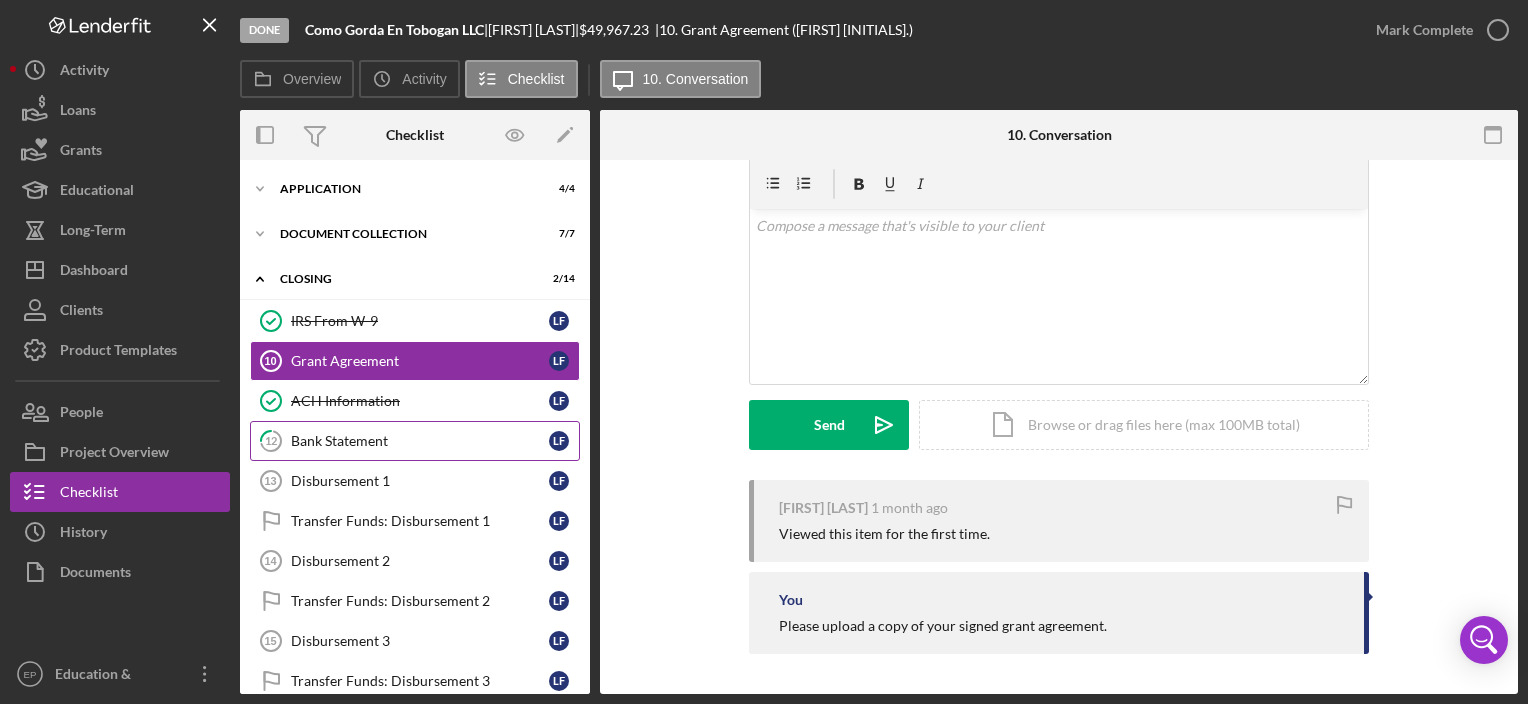 click on "12 Bank Statement [FIRST] [INITIALS]" at bounding box center (415, 441) 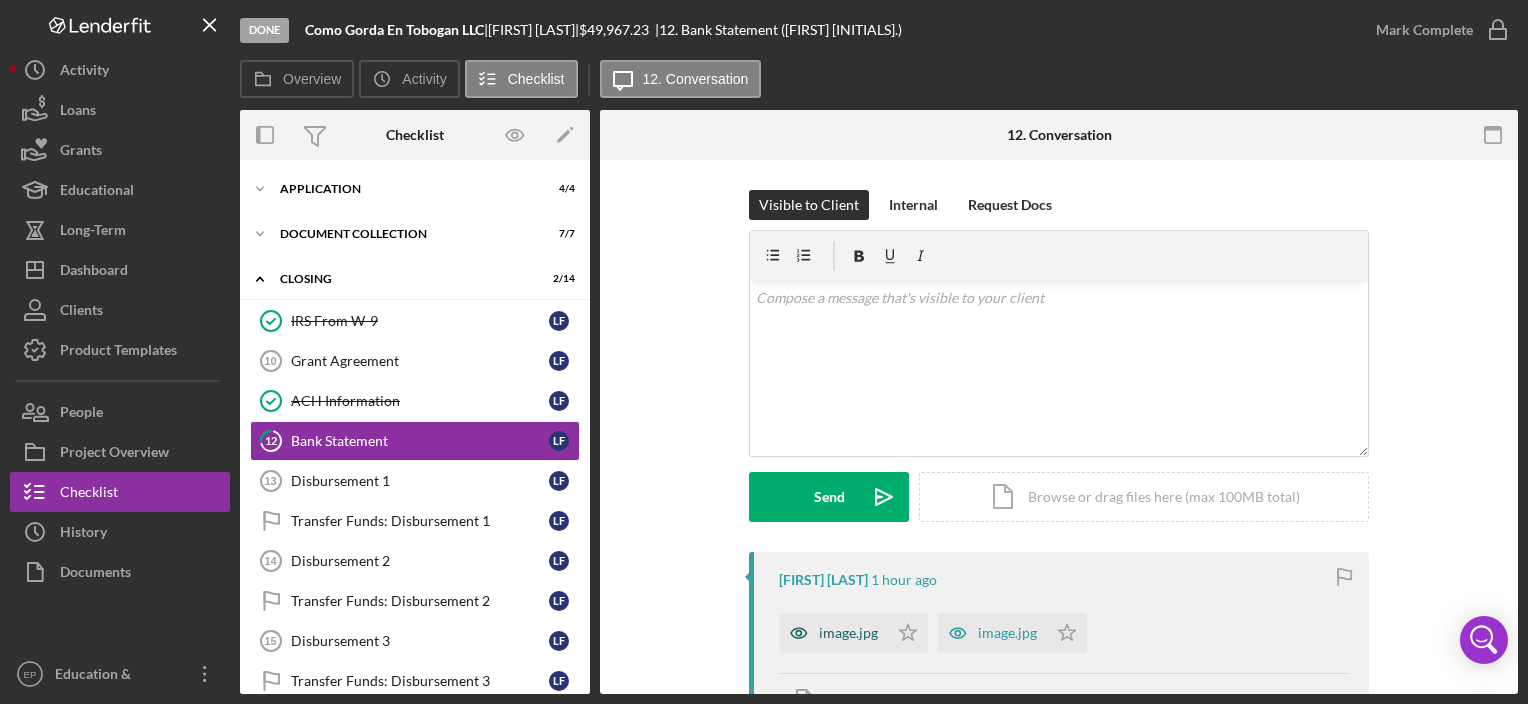 drag, startPoint x: 830, startPoint y: 637, endPoint x: 795, endPoint y: 636, distance: 35.014282 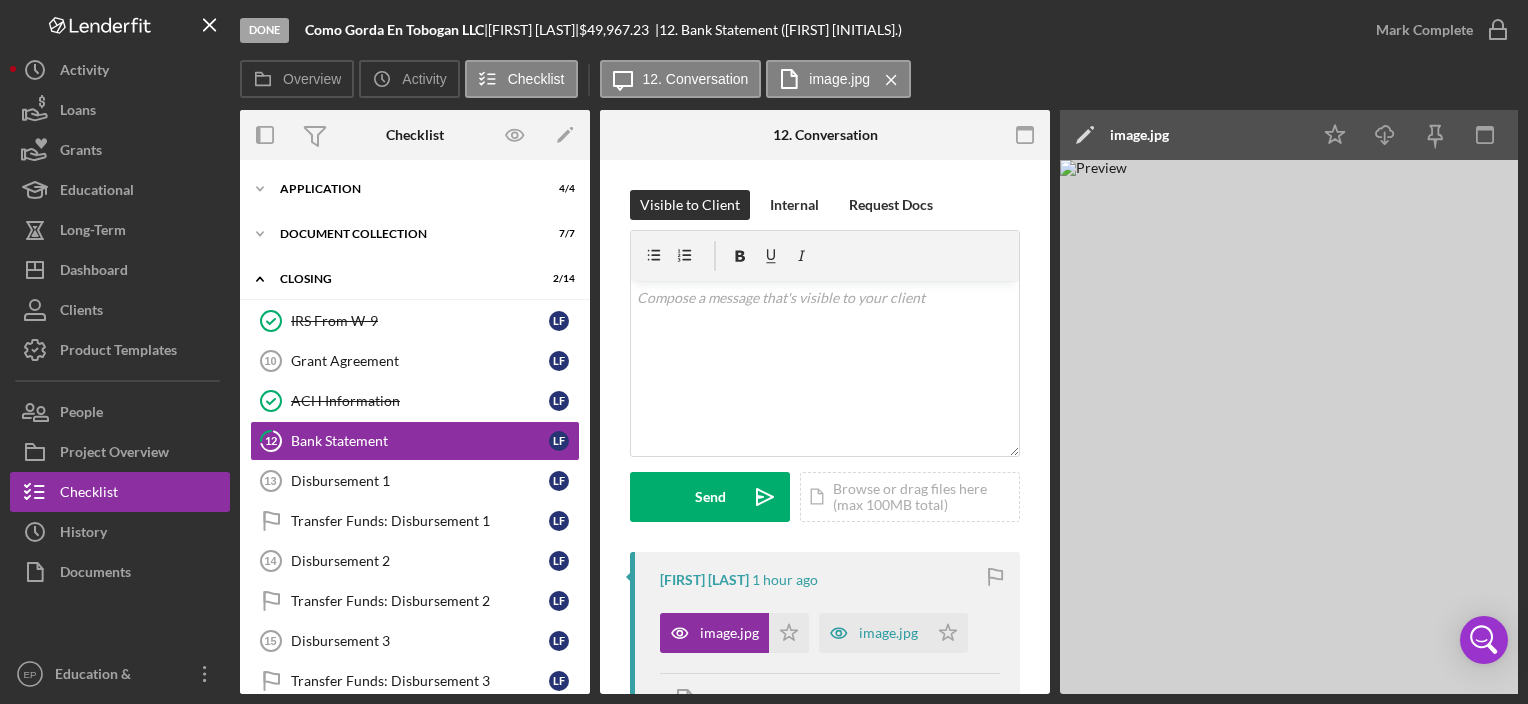 drag, startPoint x: 1473, startPoint y: 637, endPoint x: 1399, endPoint y: 653, distance: 75.70998 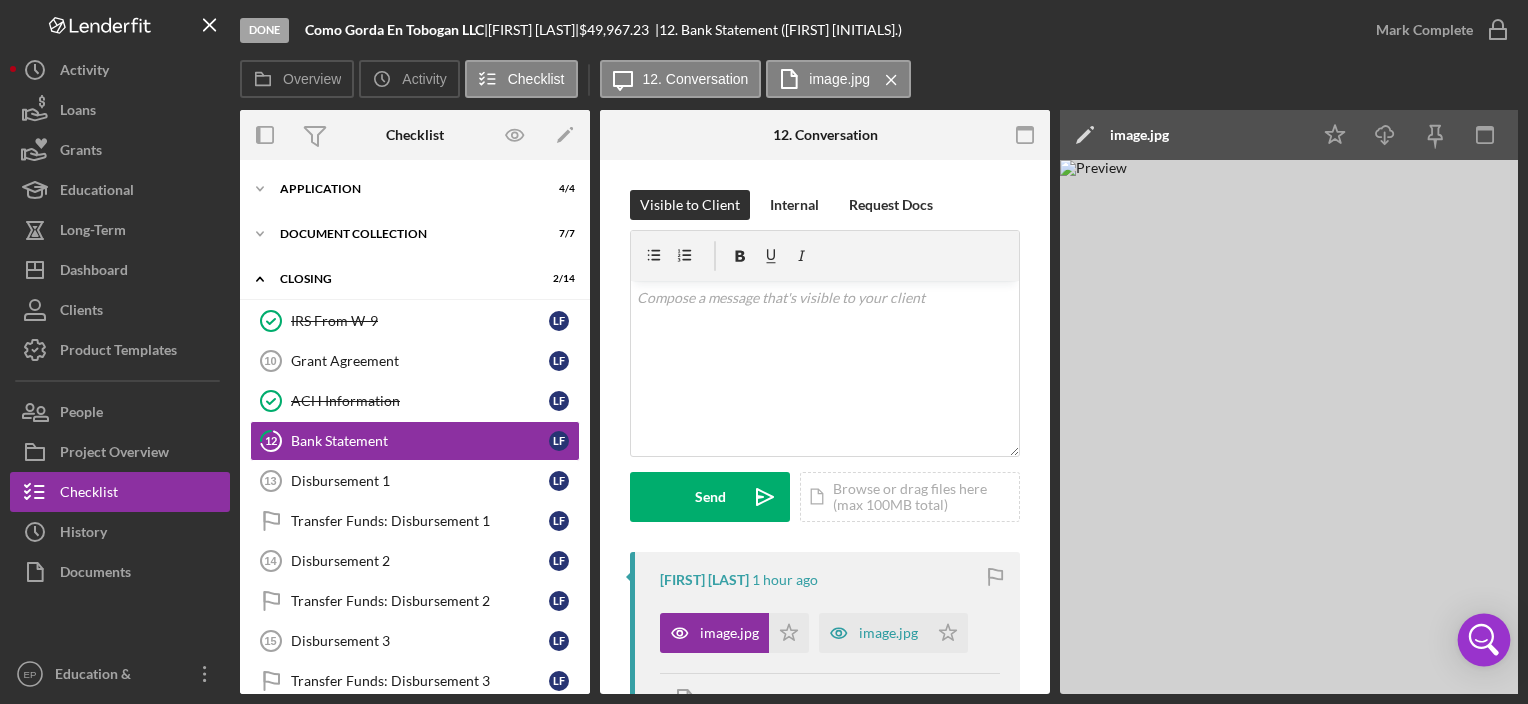click 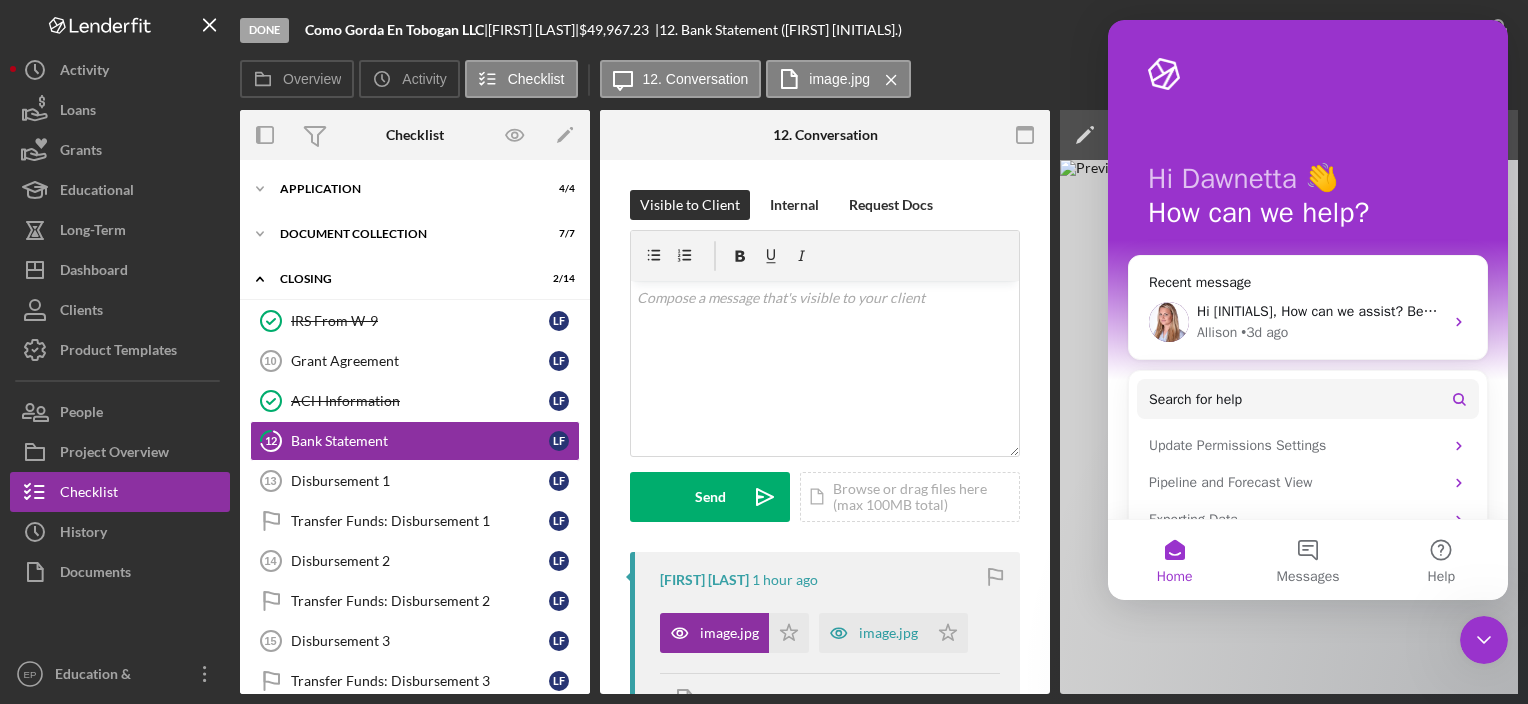 scroll, scrollTop: 0, scrollLeft: 0, axis: both 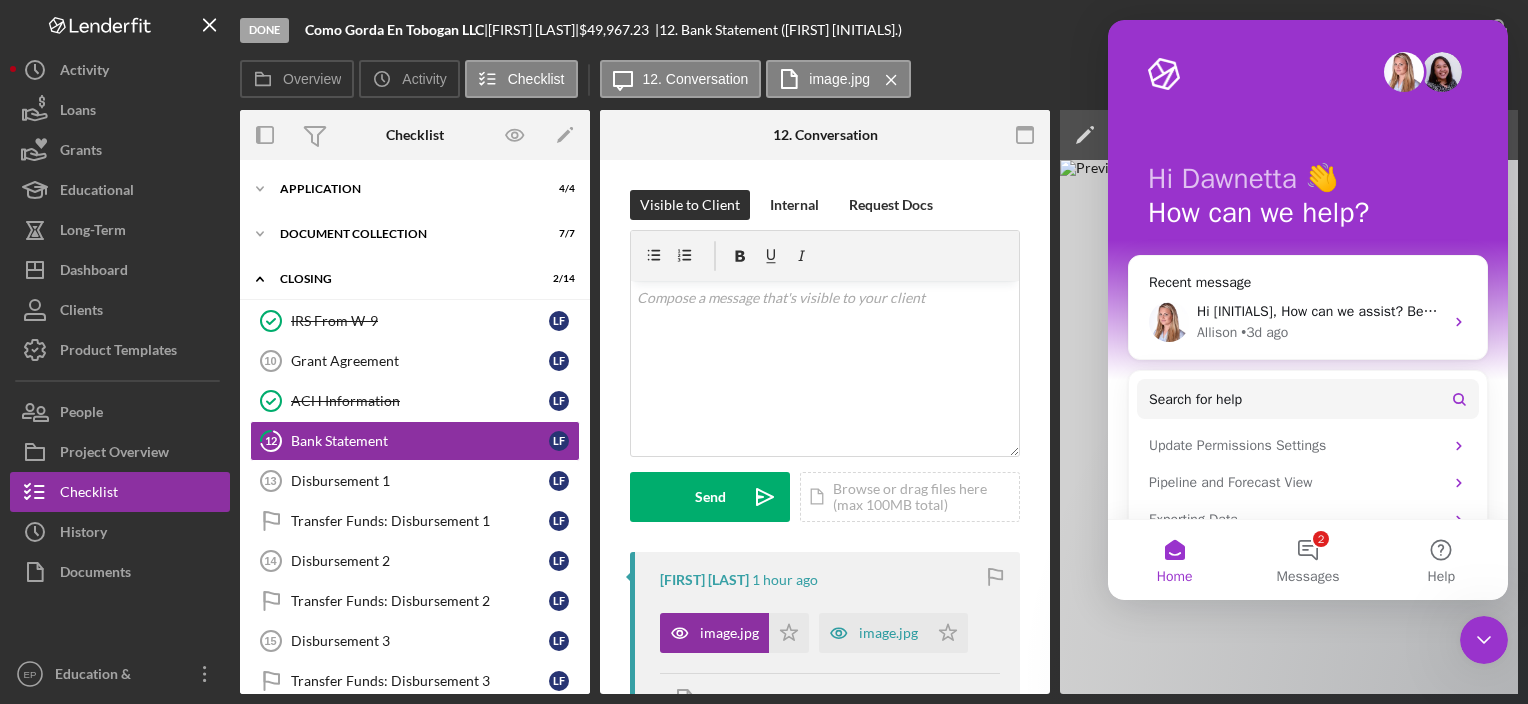 click at bounding box center (1360, 427) 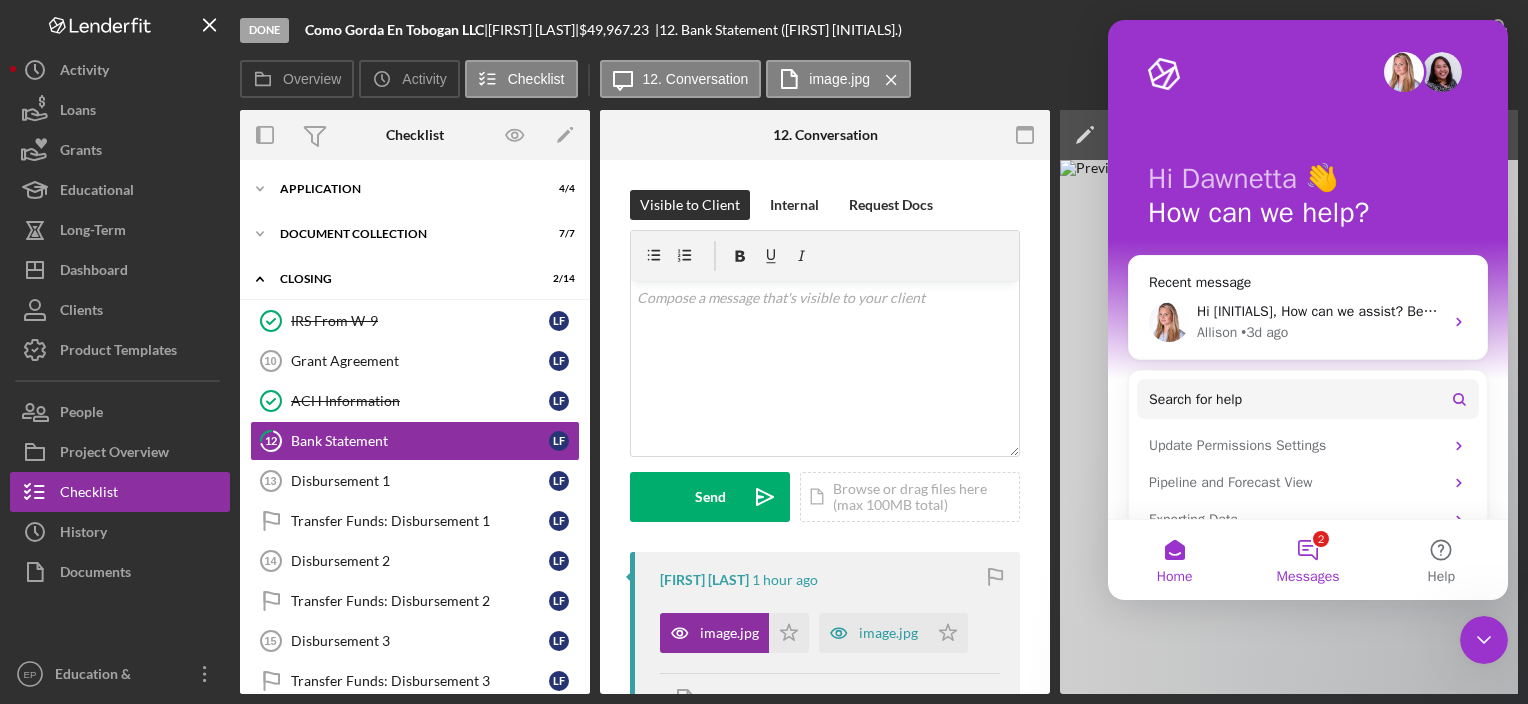 click on "2 Messages" at bounding box center (1307, 560) 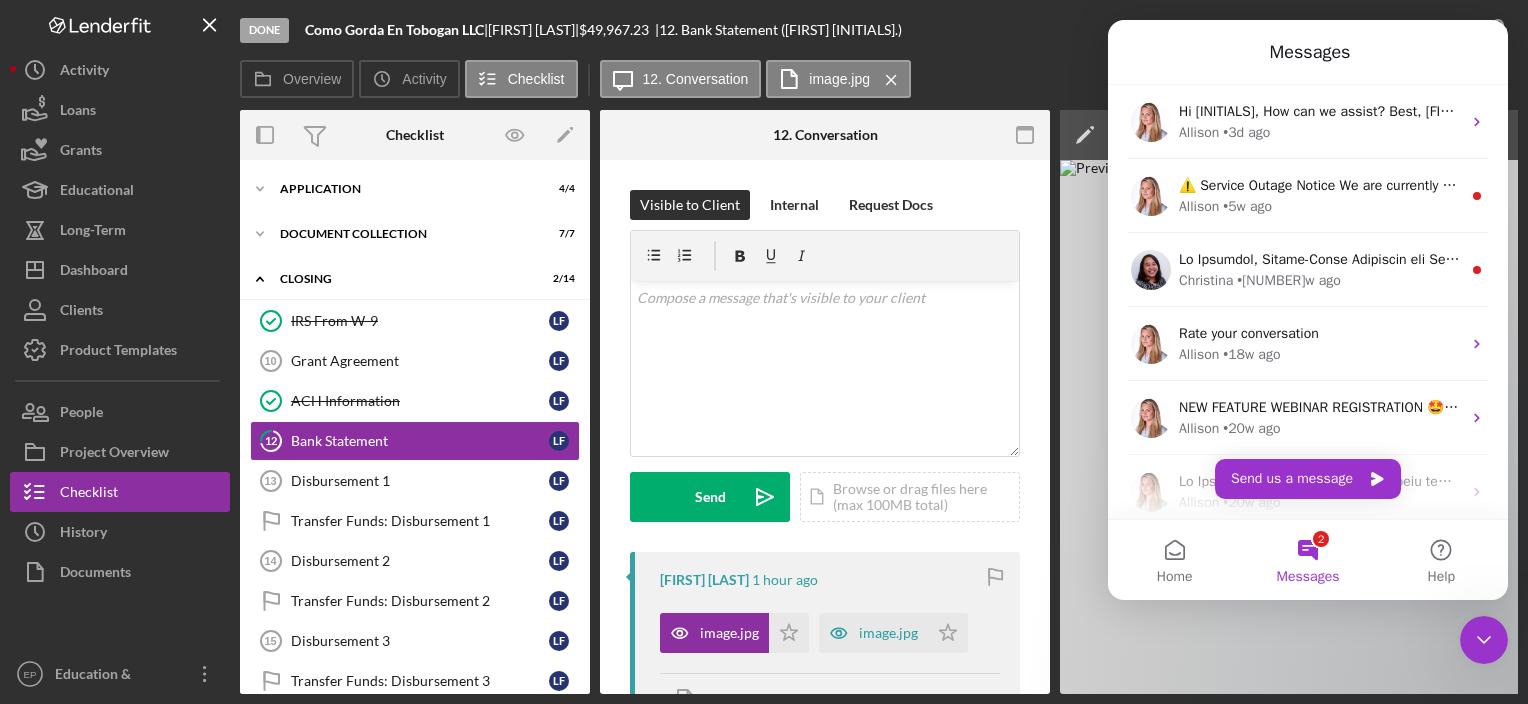 click on "Done Como Gorda En Tobogan LLC | [FIRST] [LAST] | $49,967.23 | 12. Bank Statement ([FIRST] [INITIALS].)" at bounding box center [798, 30] 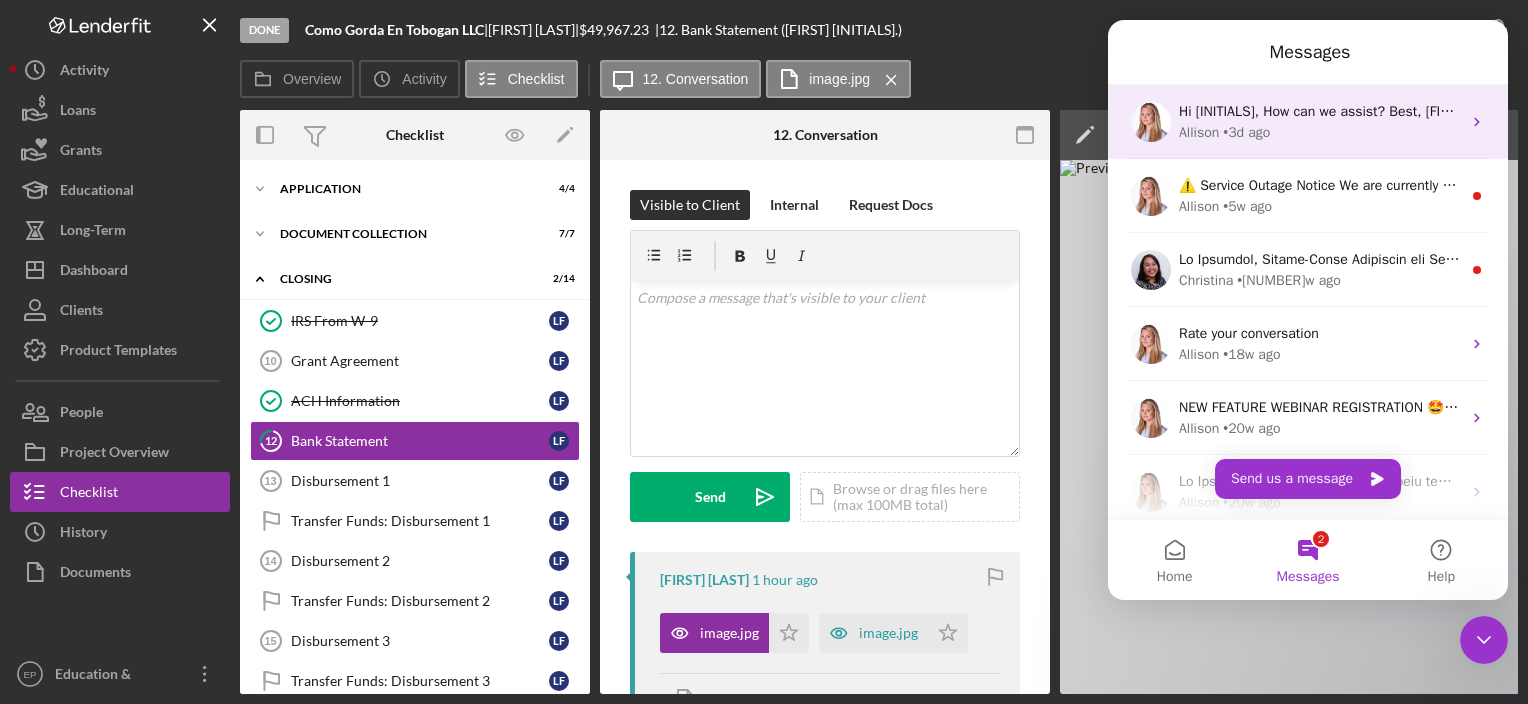 click on "•  3d ago" at bounding box center (1246, 132) 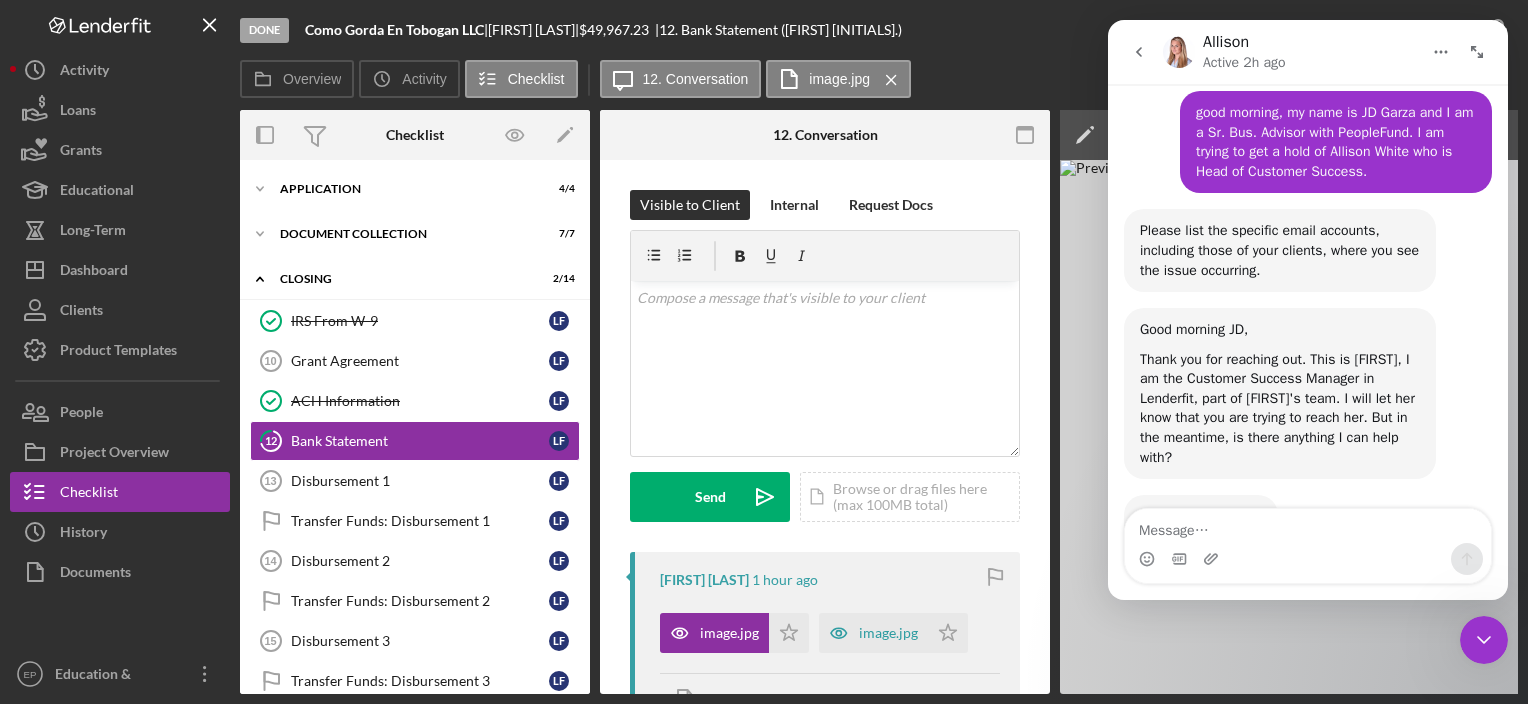 scroll, scrollTop: 736, scrollLeft: 0, axis: vertical 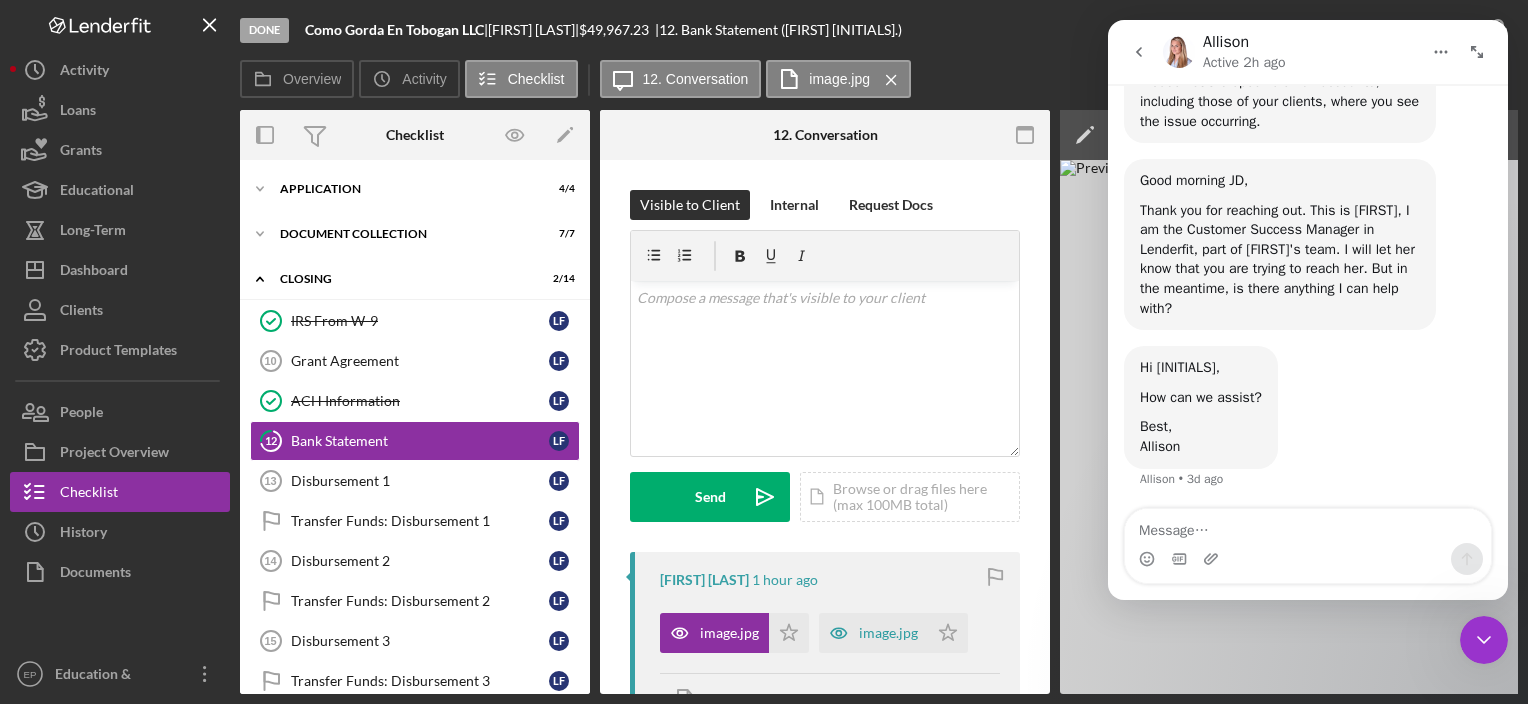 click on "Please list the specific email accounts, including those of your clients, where you see the issue occurring." at bounding box center [1280, 101] 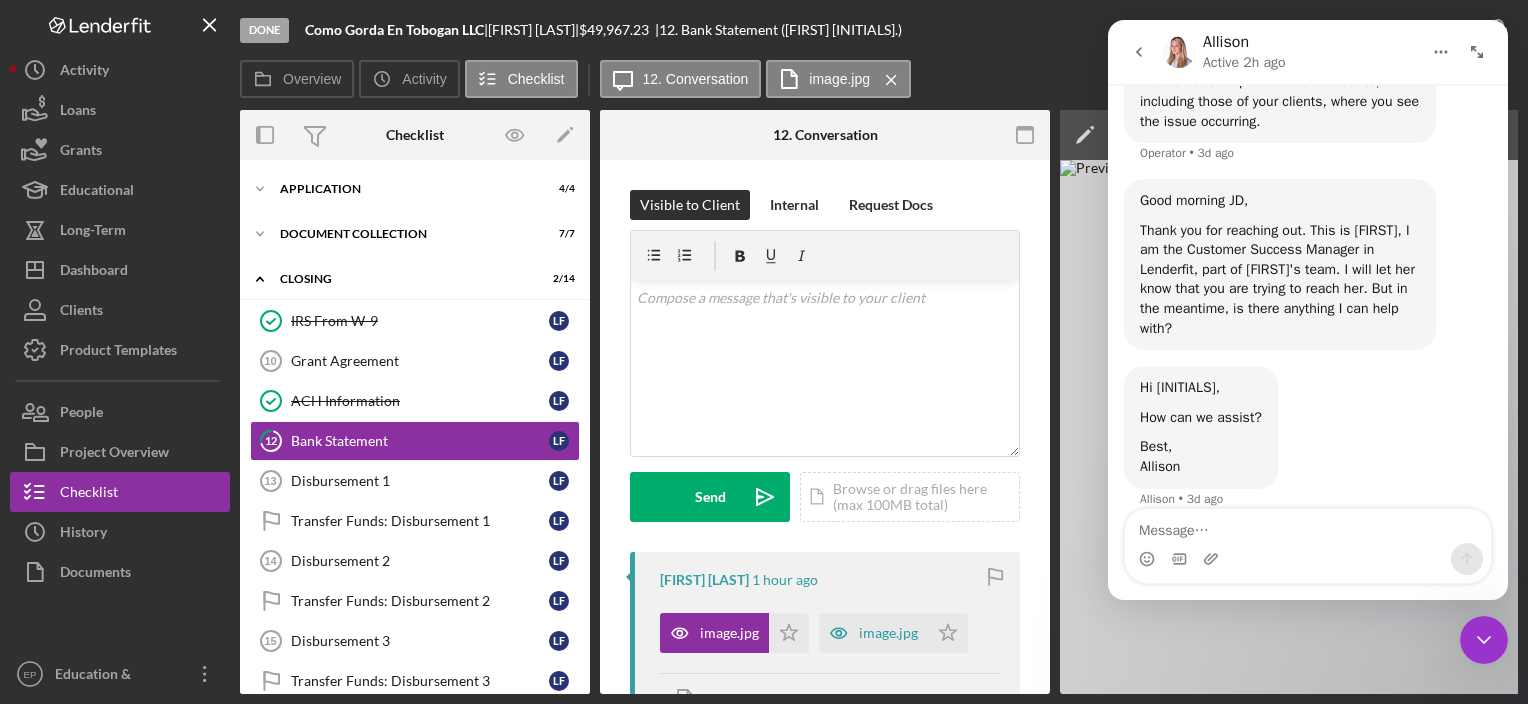 scroll, scrollTop: 756, scrollLeft: 0, axis: vertical 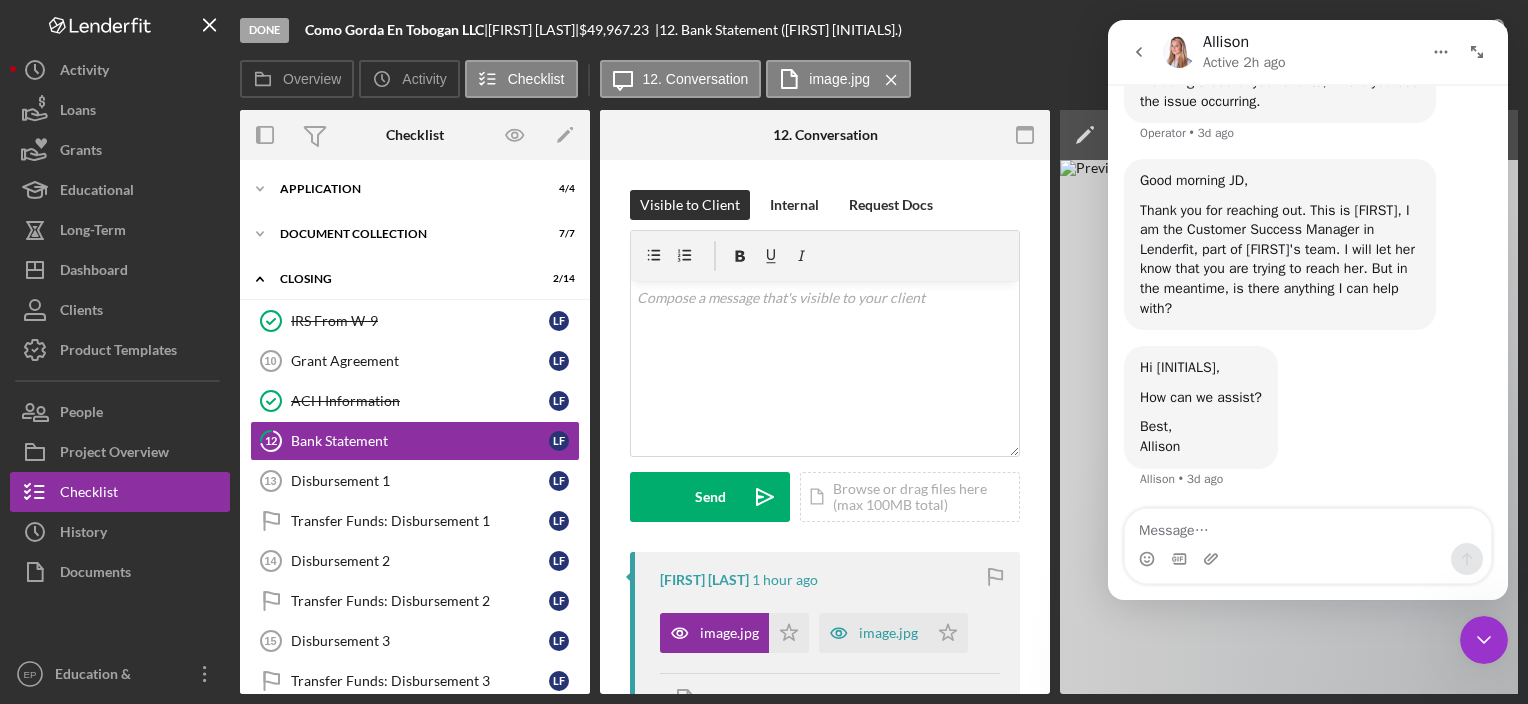 drag, startPoint x: 1512, startPoint y: 207, endPoint x: 1511, endPoint y: 159, distance: 48.010414 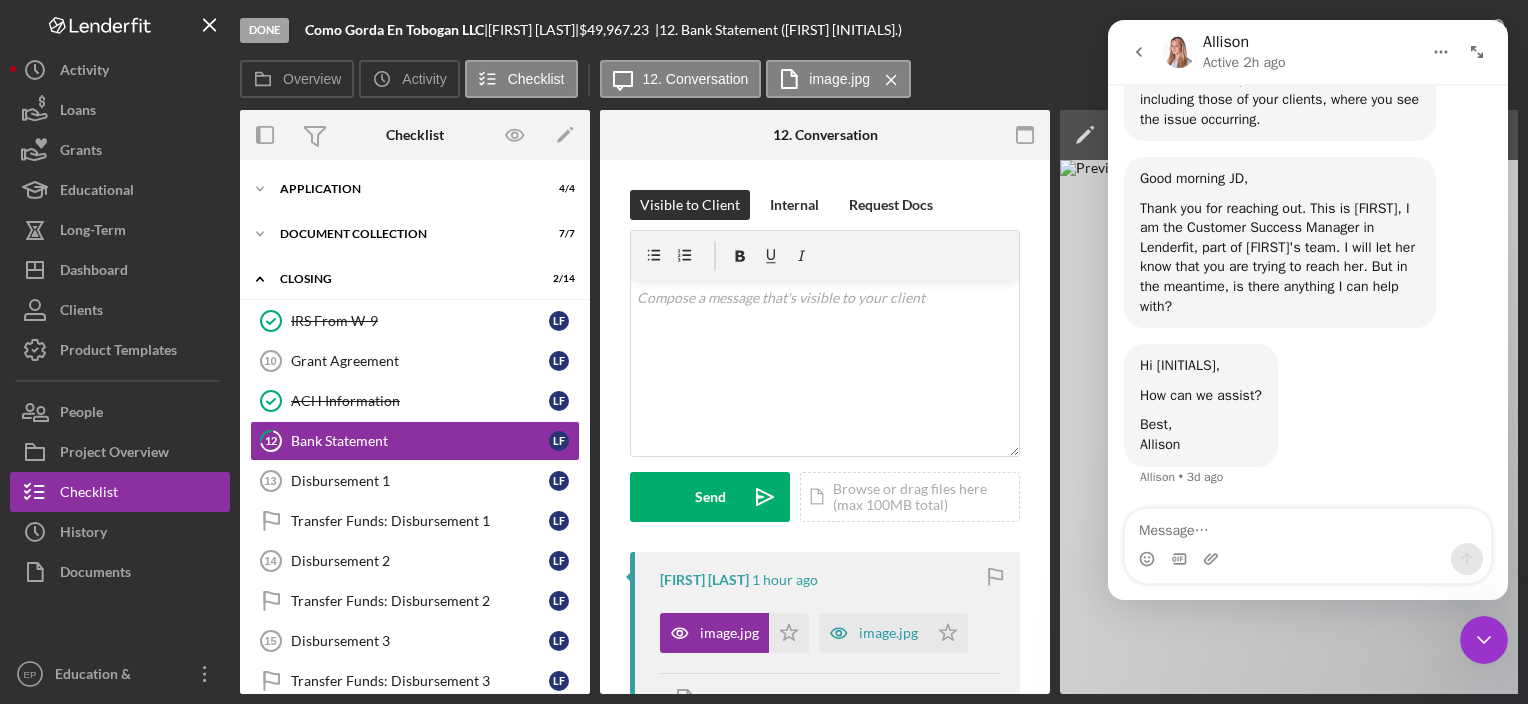 scroll, scrollTop: 736, scrollLeft: 0, axis: vertical 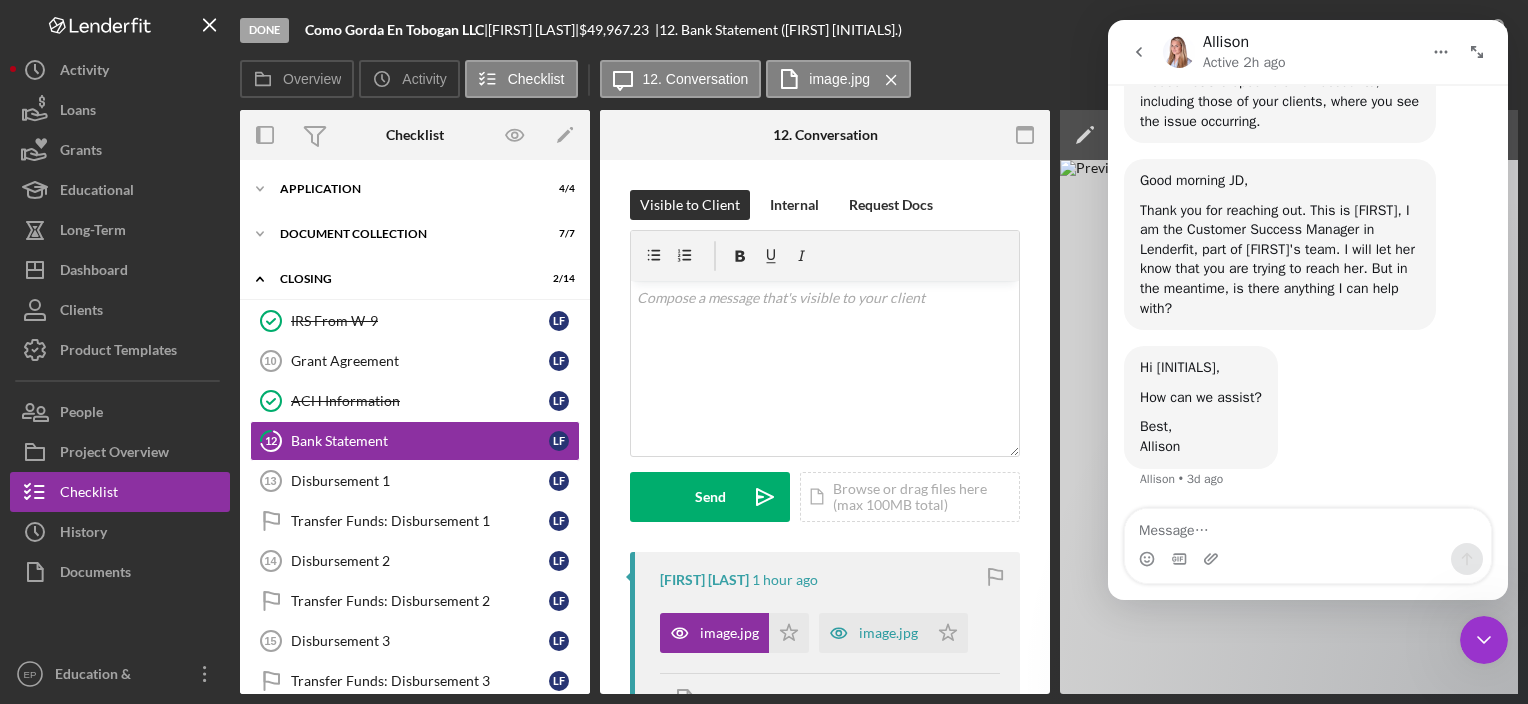 click on "Please list the specific email accounts, including those of your clients, where you see the issue occurring. Operator • 3d ago" at bounding box center (1308, 109) 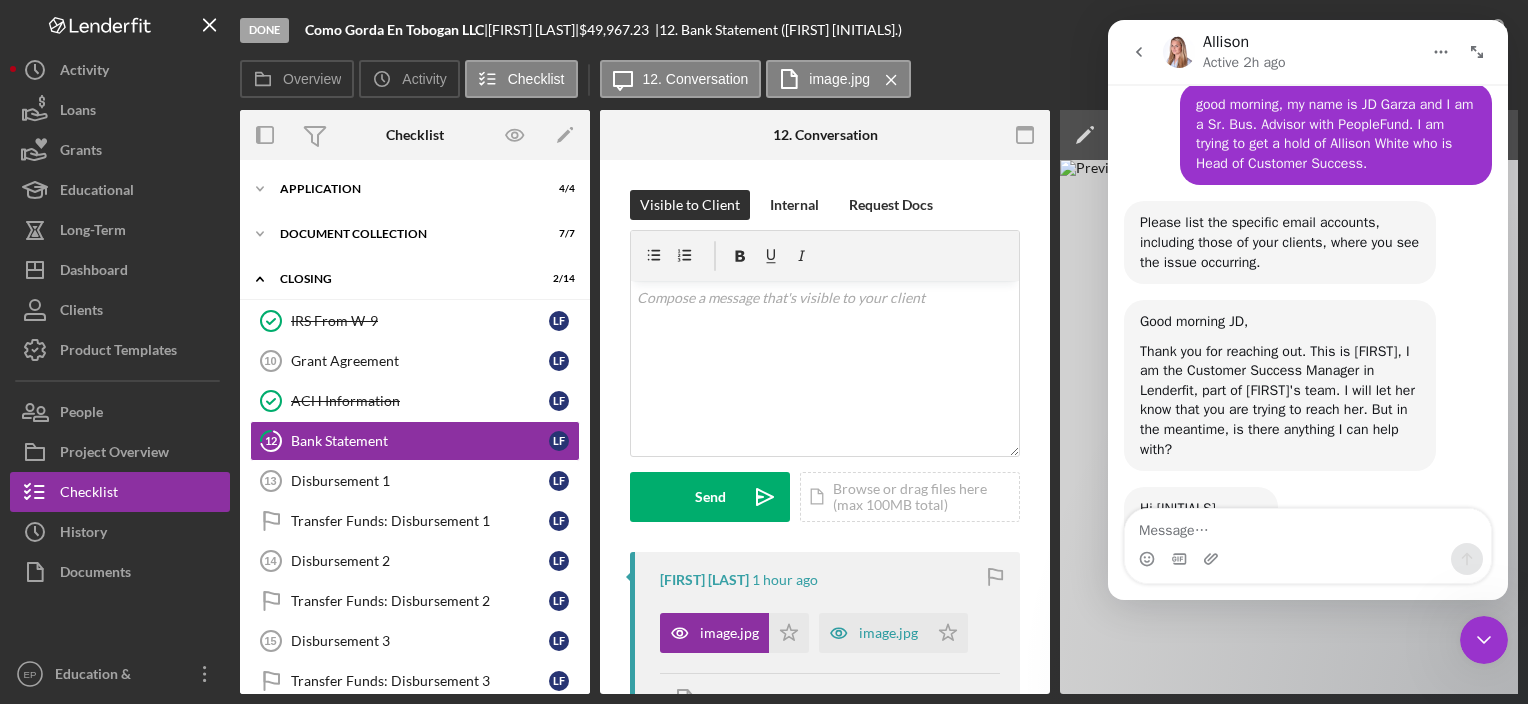 scroll, scrollTop: 627, scrollLeft: 0, axis: vertical 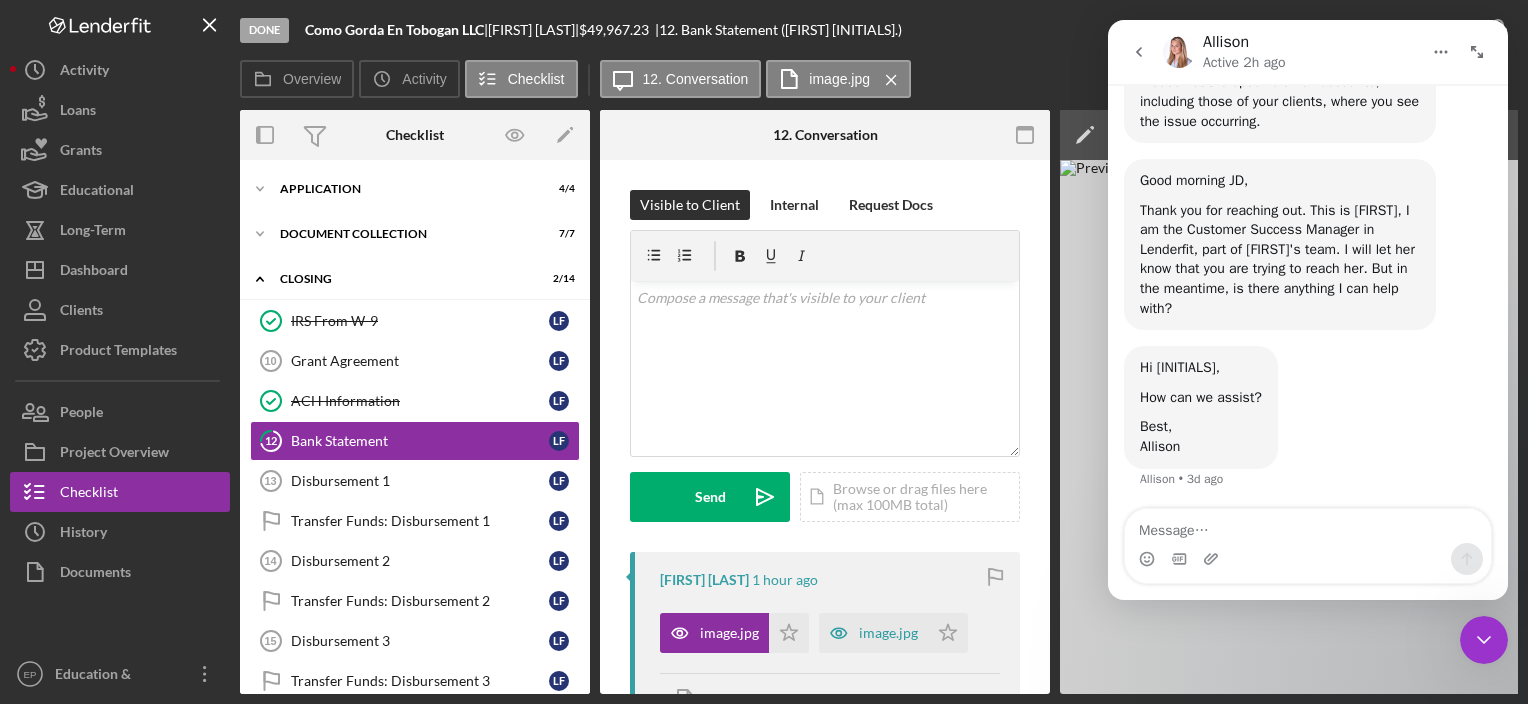drag, startPoint x: 1142, startPoint y: 534, endPoint x: 1143, endPoint y: 544, distance: 10.049875 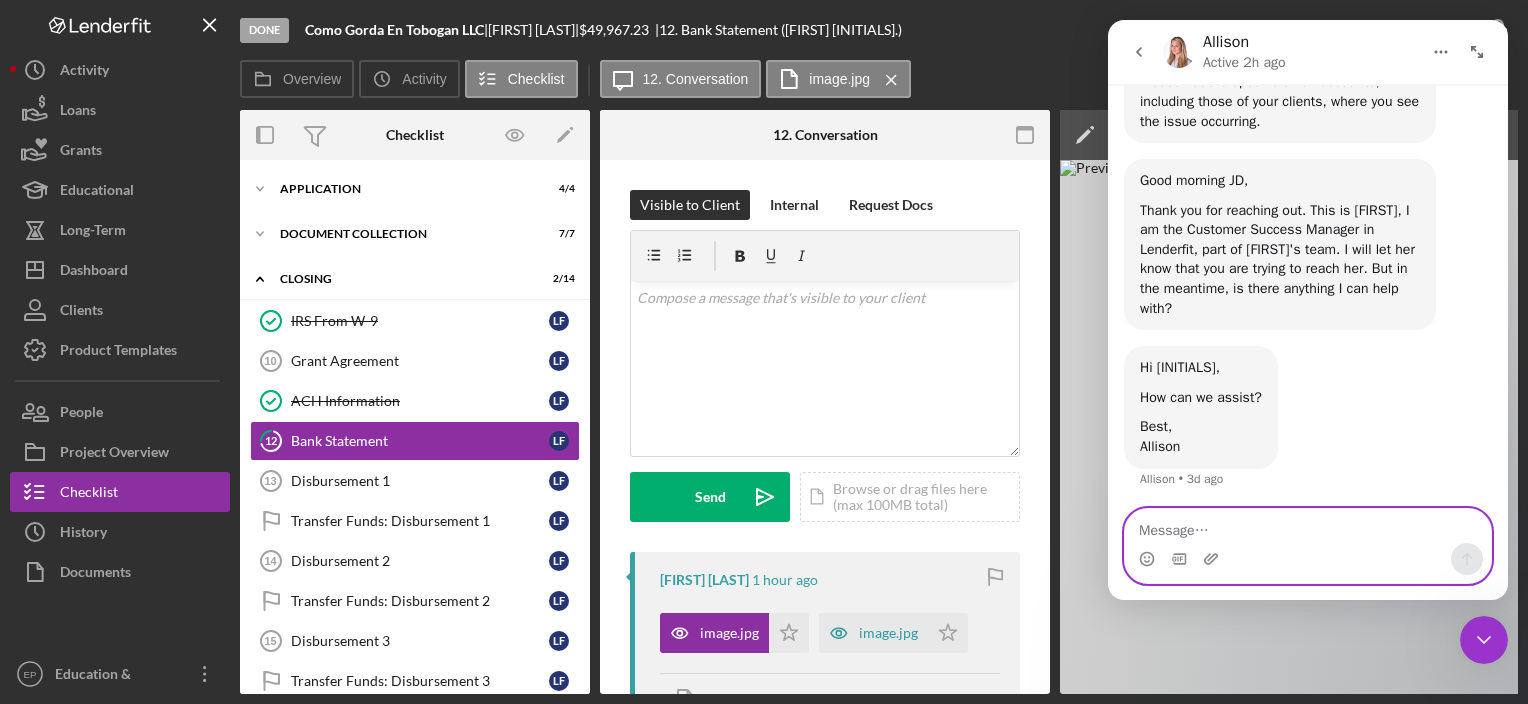drag, startPoint x: 2207, startPoint y: 544, endPoint x: 1161, endPoint y: 528, distance: 1046.1223 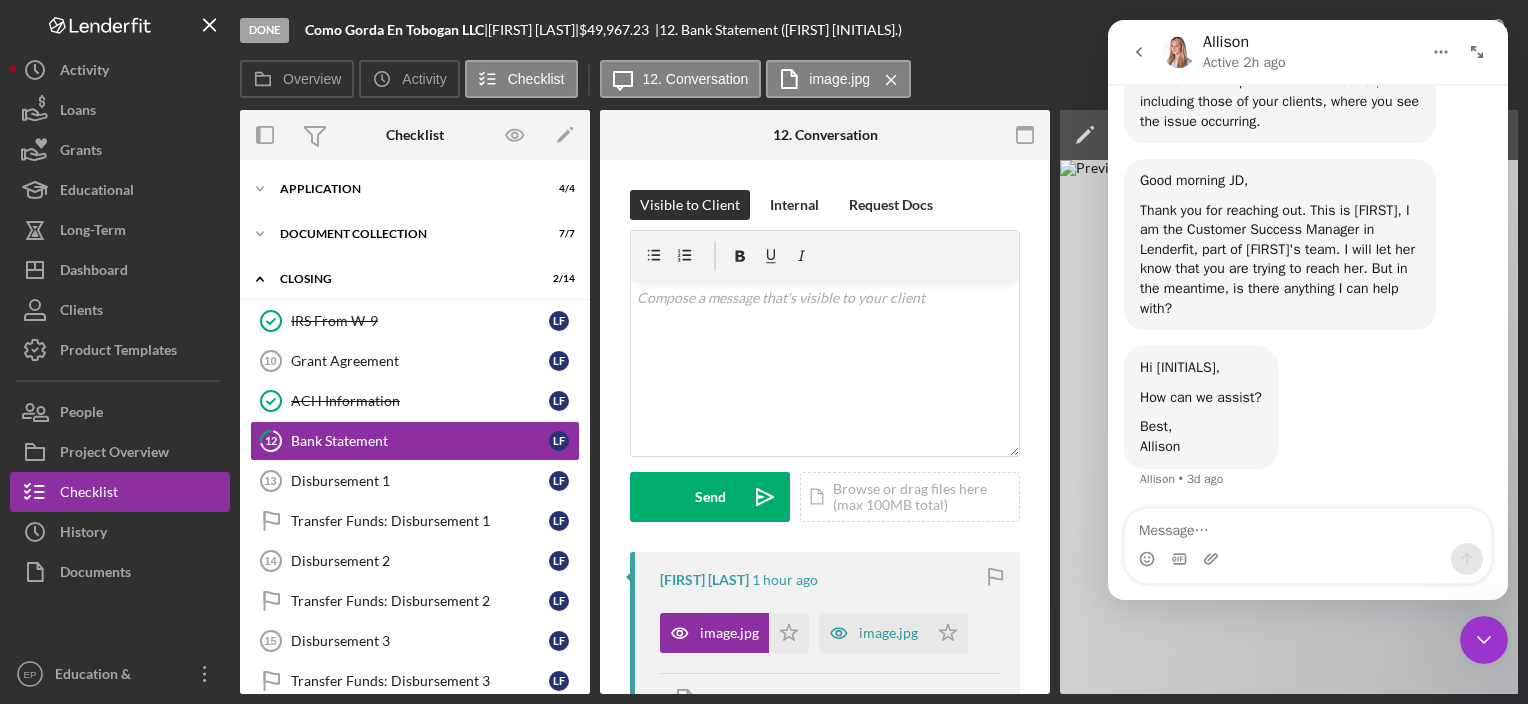 drag, startPoint x: 53, startPoint y: 508, endPoint x: 1001, endPoint y: 68, distance: 1045.1335 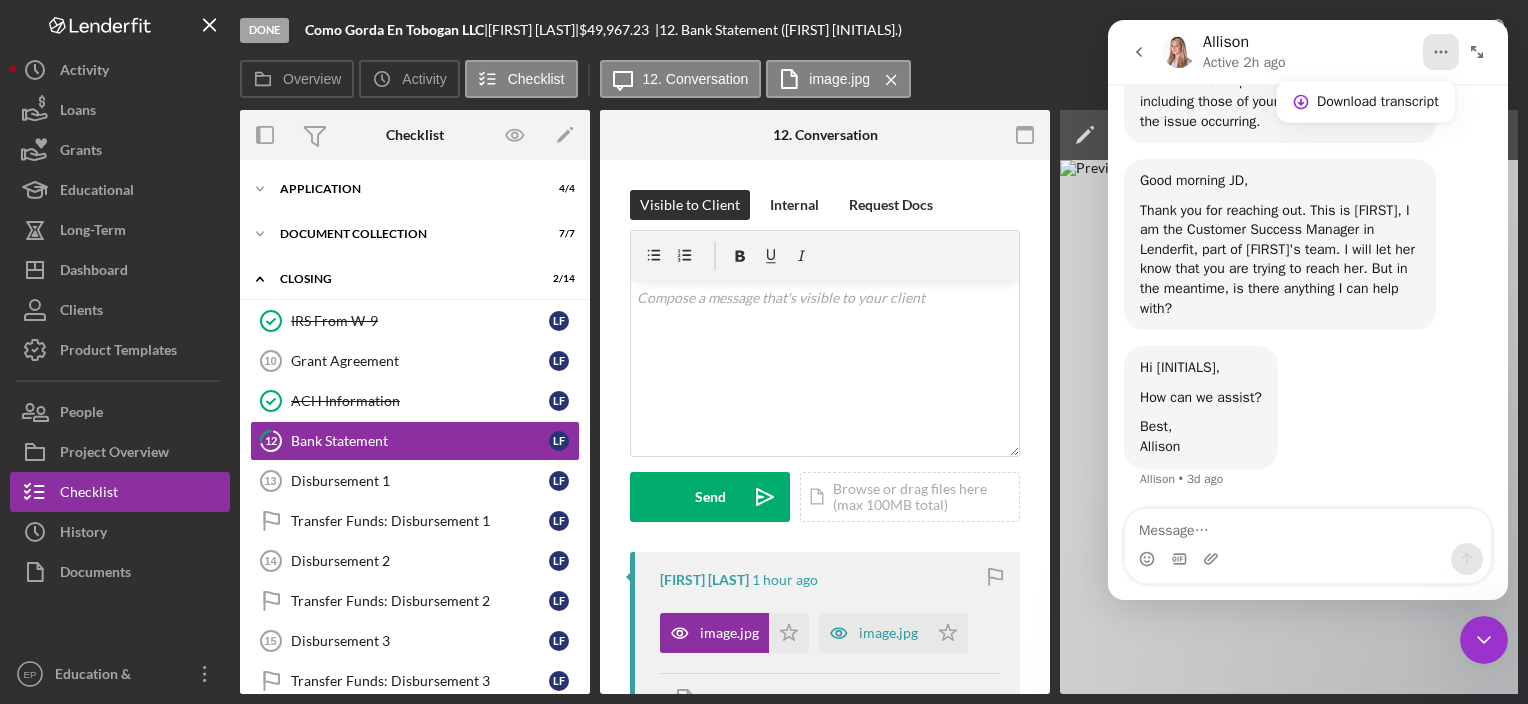 click 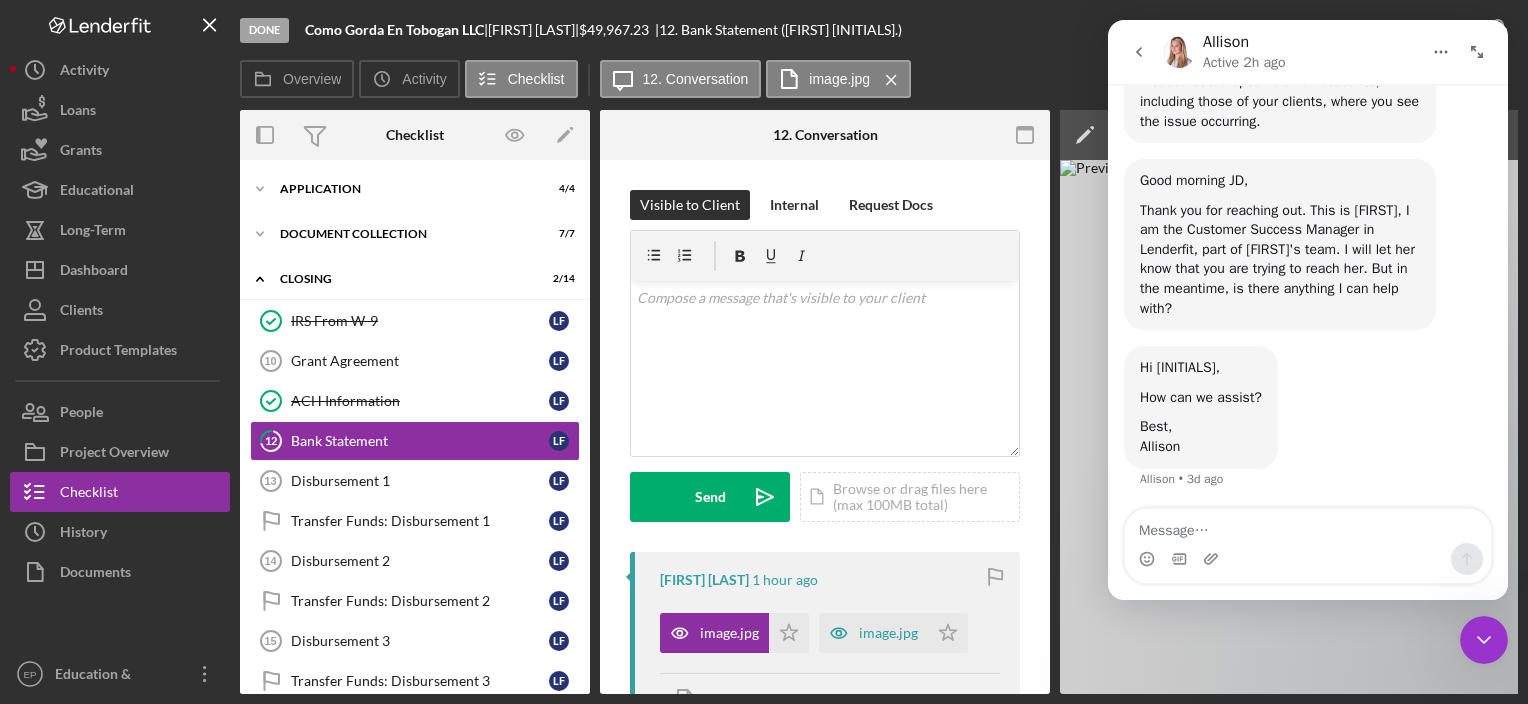 click on "Overview Icon/History Activity Checklist Icon/Message 12. Conversation image.jpg Icon/Menu Close" at bounding box center (879, 80) 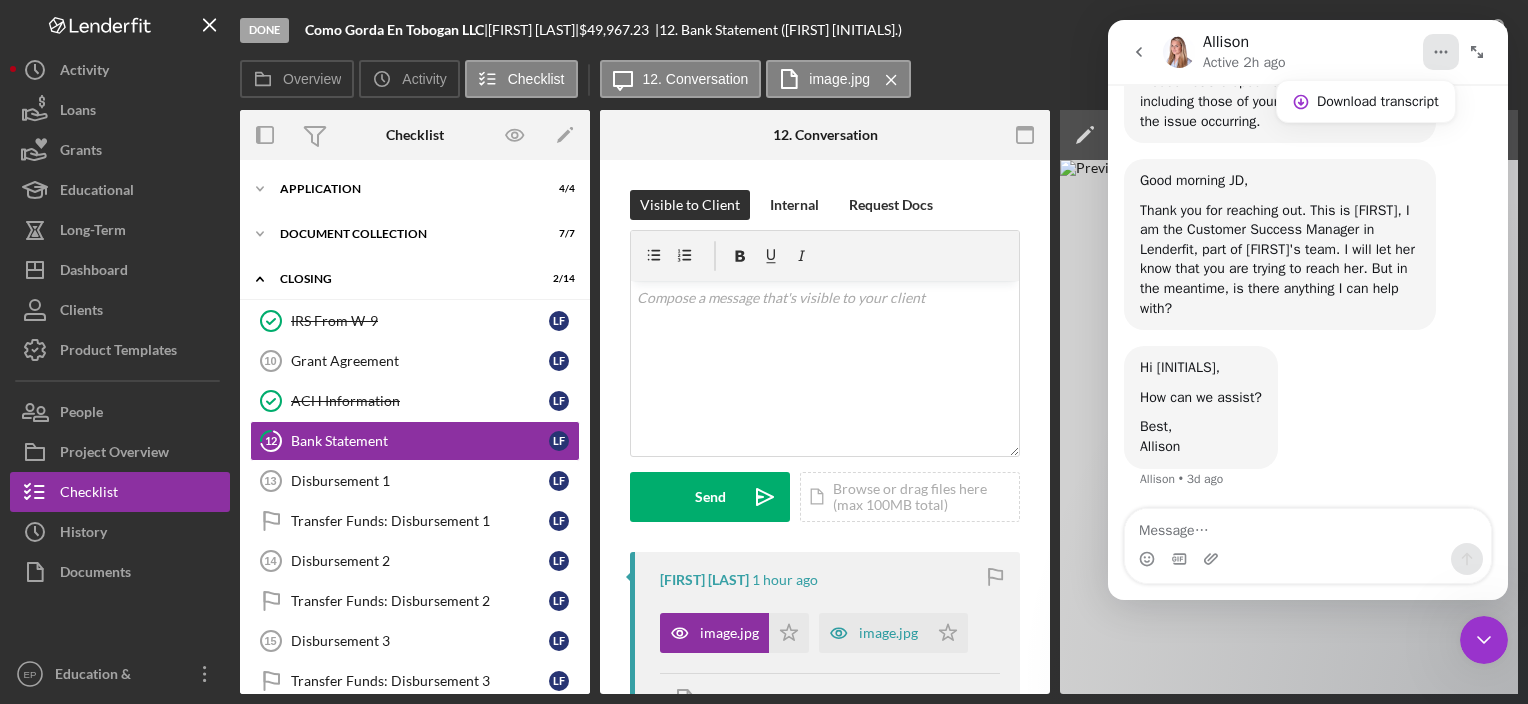 click 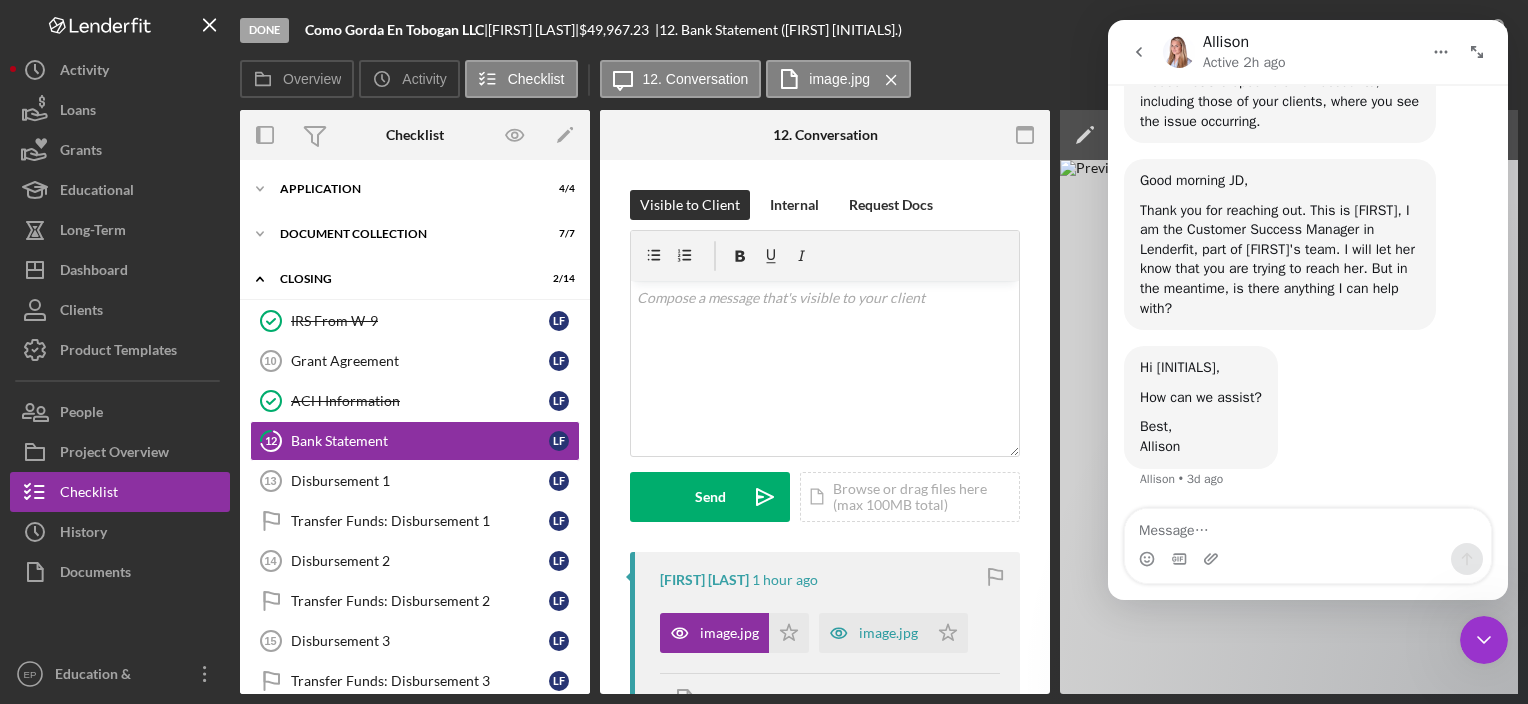 click 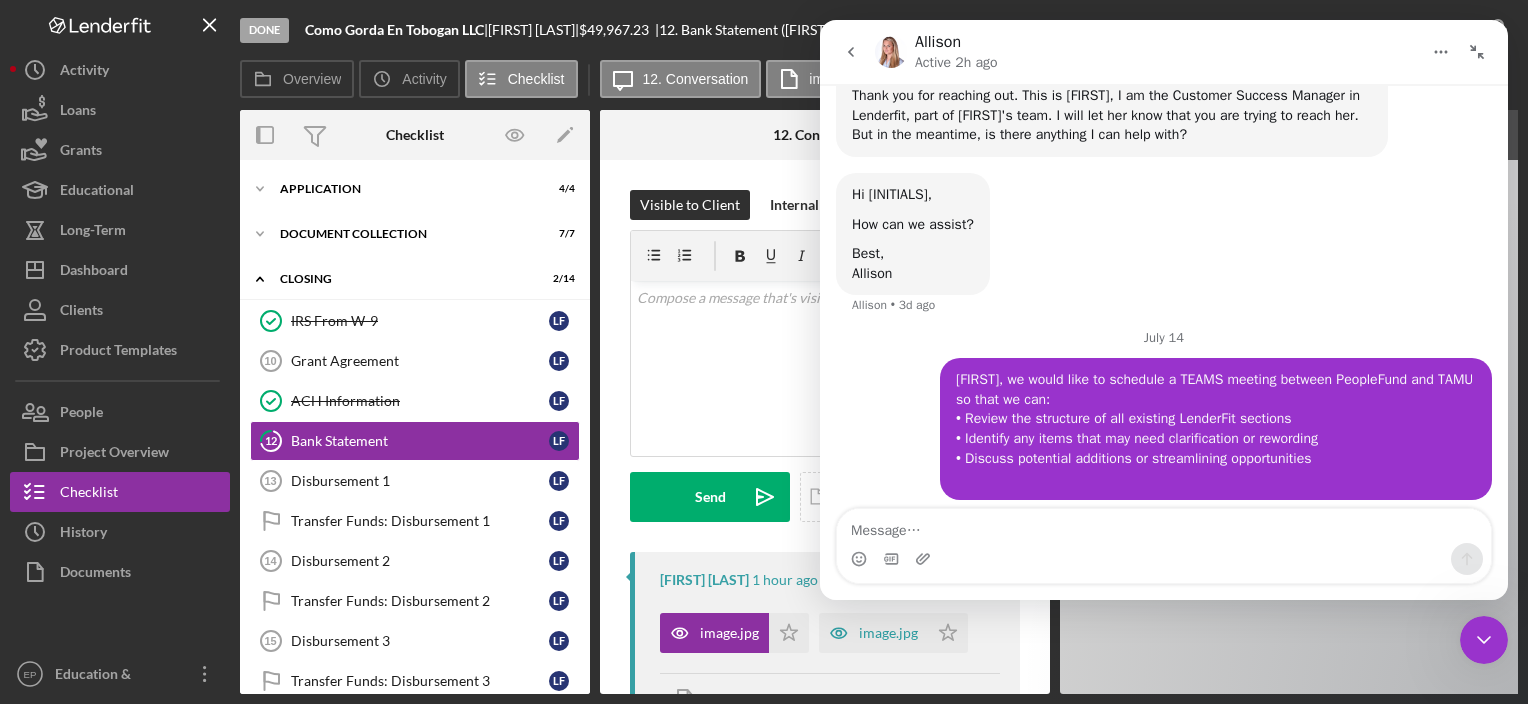 scroll, scrollTop: 752, scrollLeft: 0, axis: vertical 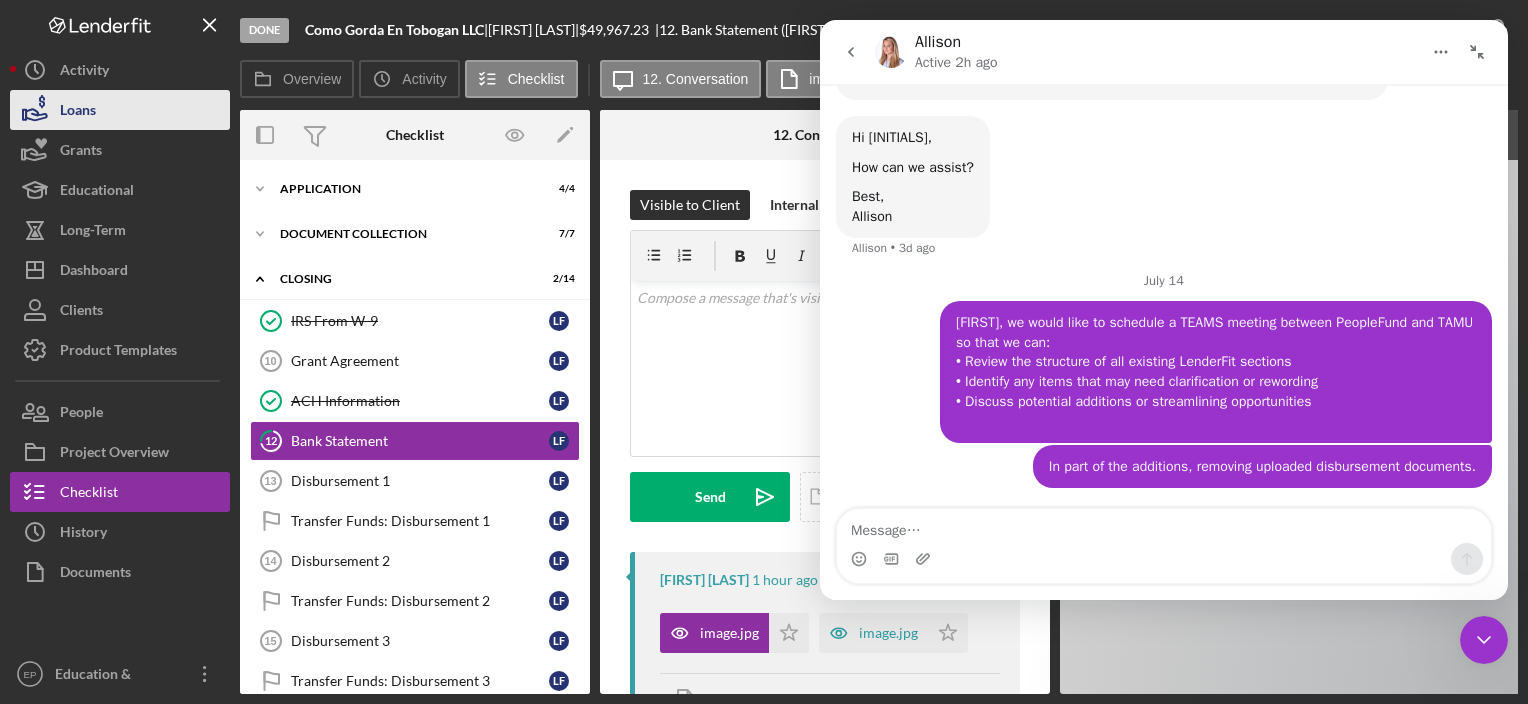 click on "Loans" at bounding box center [120, 110] 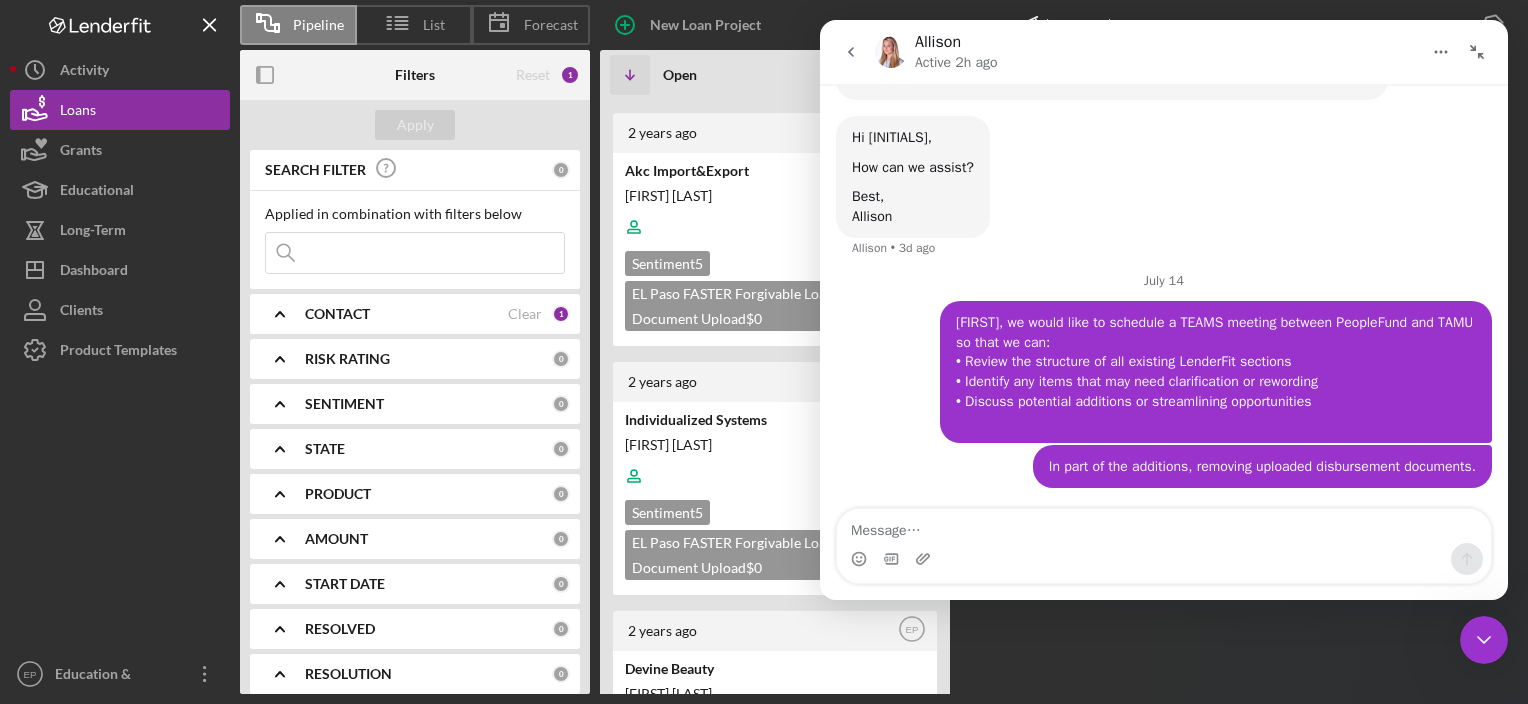 click on "[FIRST] Active 2h ago" at bounding box center [1148, 52] 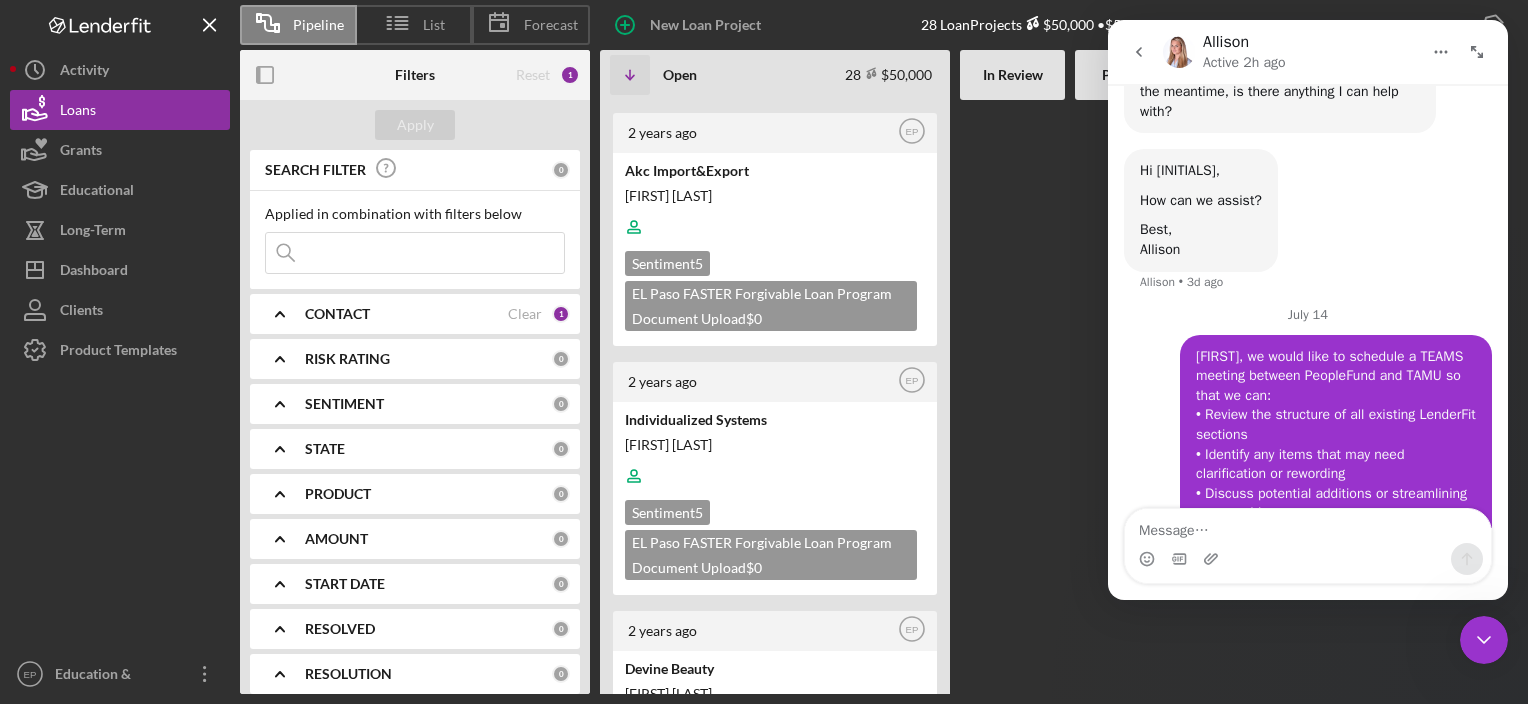 scroll, scrollTop: 1092, scrollLeft: 0, axis: vertical 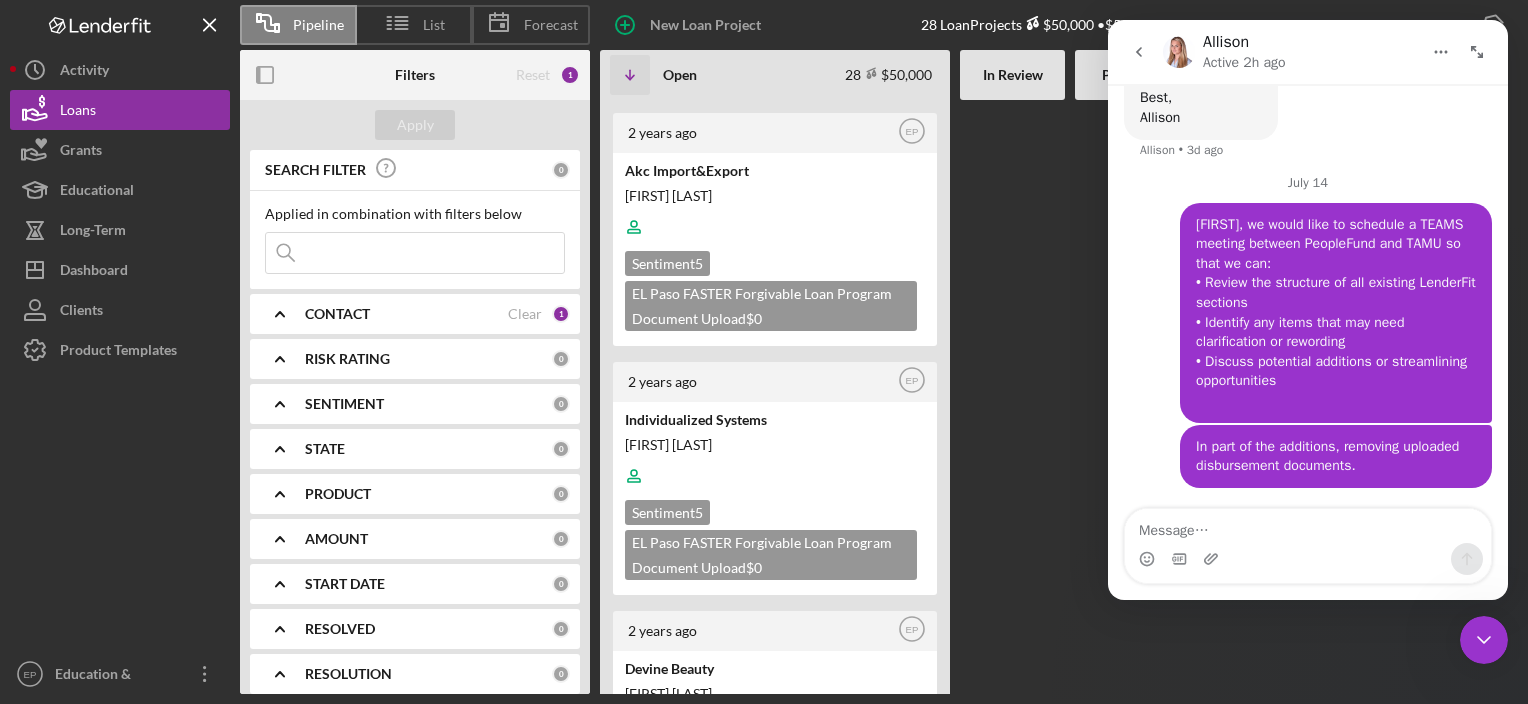 click at bounding box center [1012, 397] 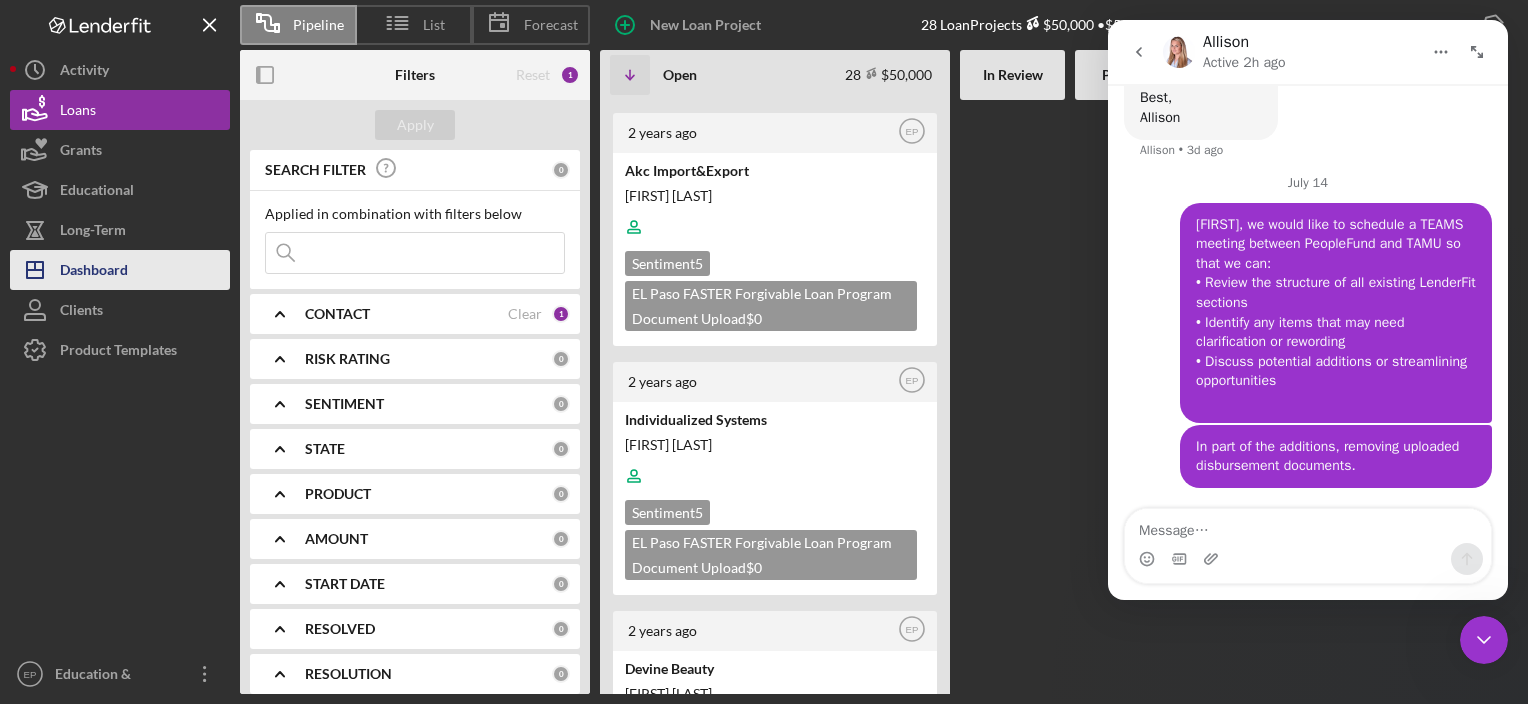 click on "Dashboard" at bounding box center (94, 272) 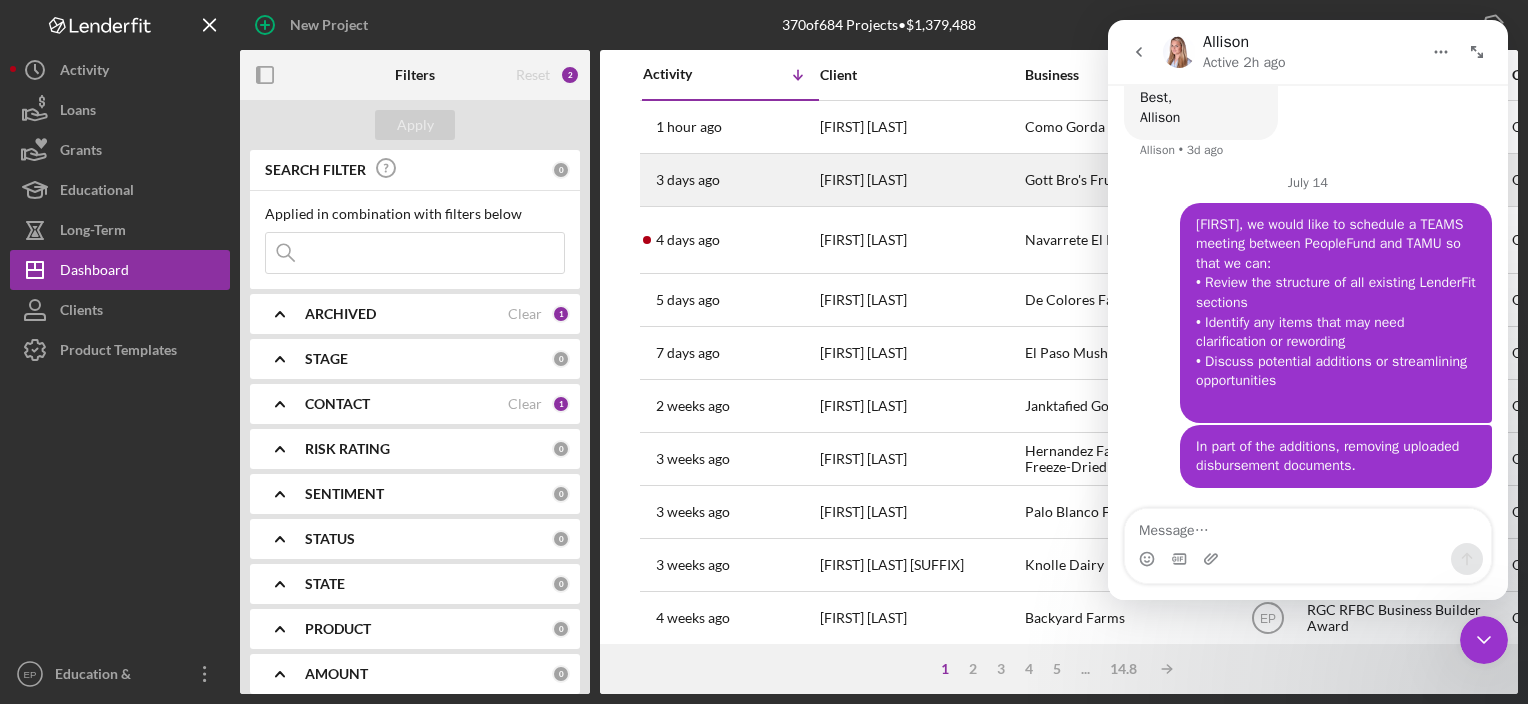 click on "3 days ago" at bounding box center [688, 180] 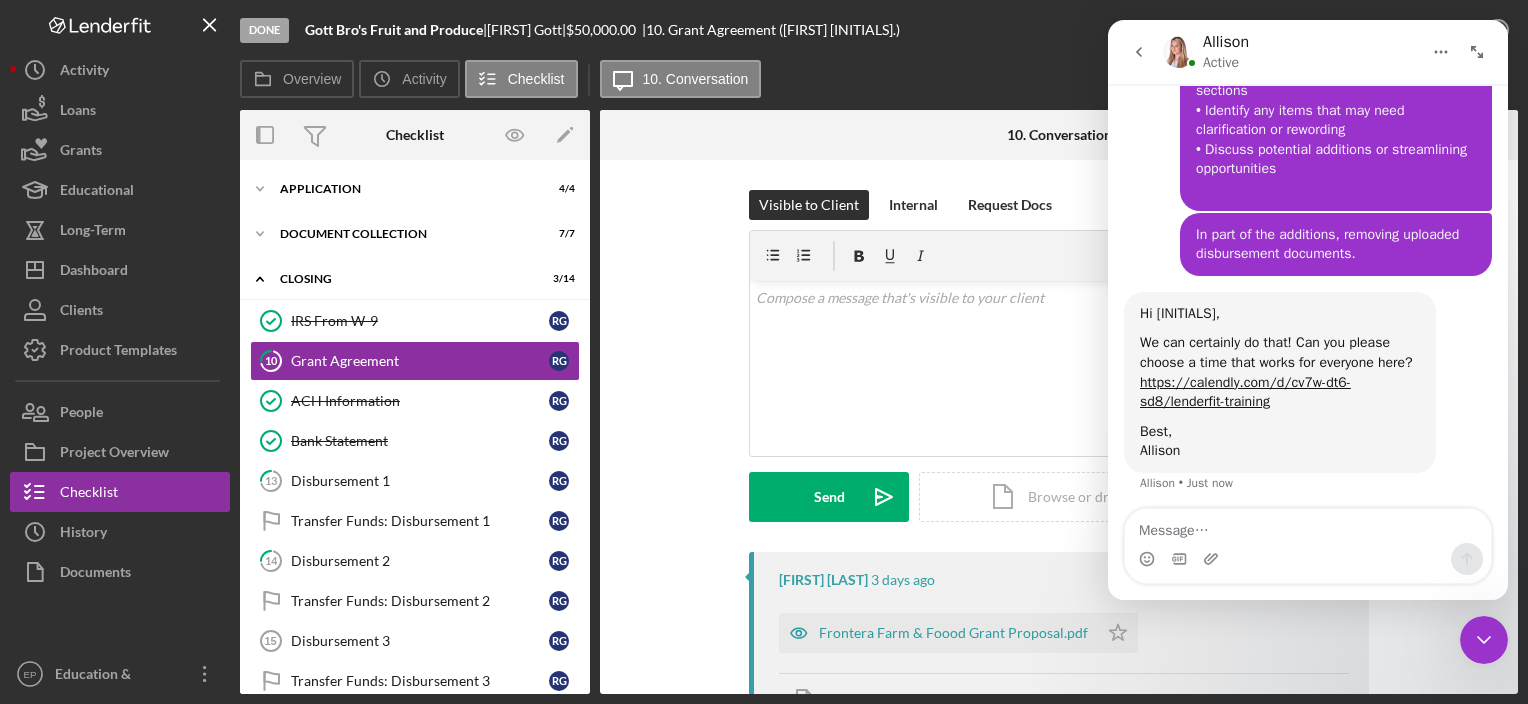 scroll, scrollTop: 1288, scrollLeft: 0, axis: vertical 